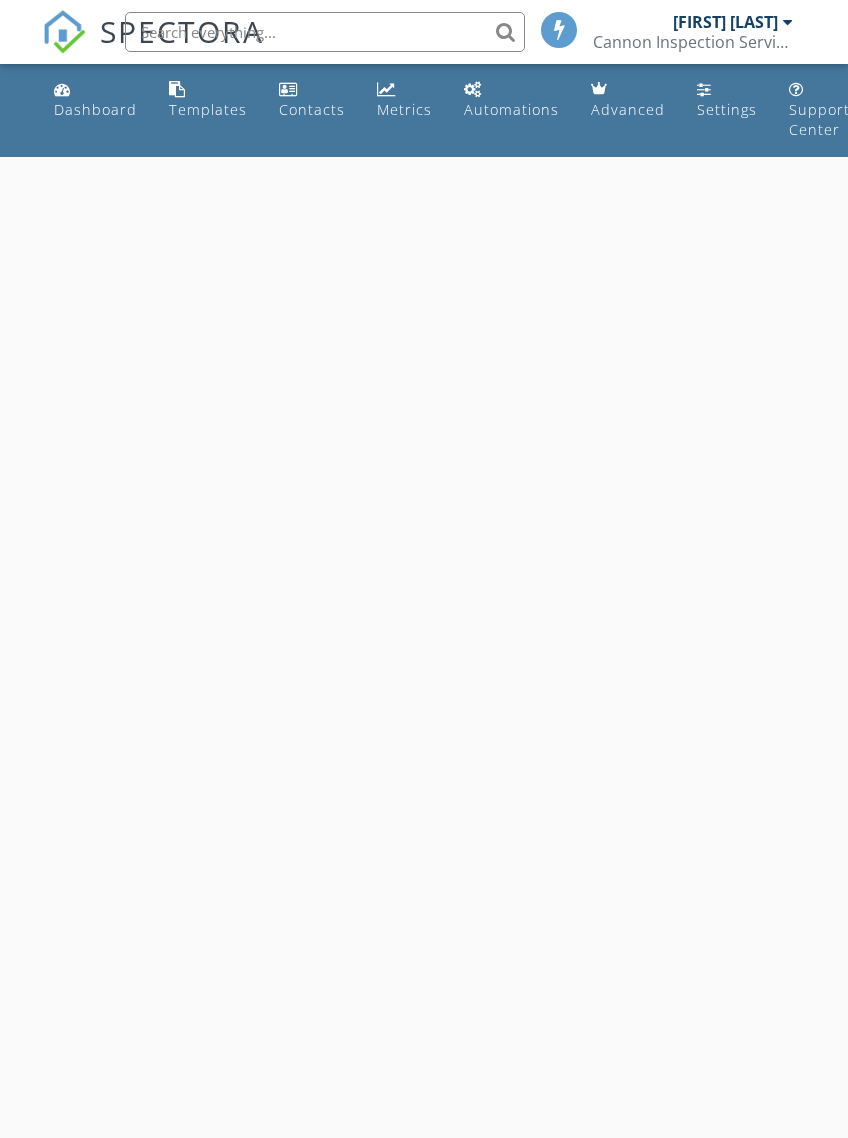 scroll, scrollTop: 0, scrollLeft: 0, axis: both 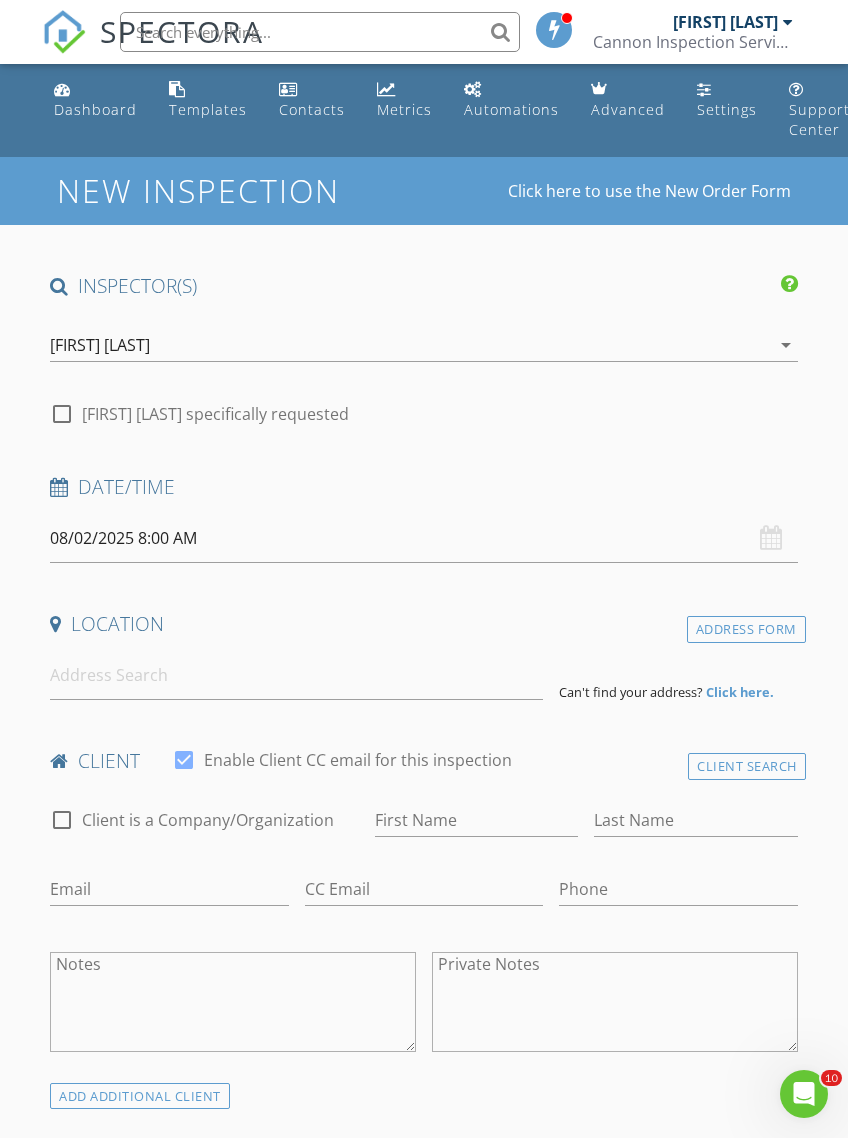 click on "08/02/2025 8:00 AM" at bounding box center (423, 538) 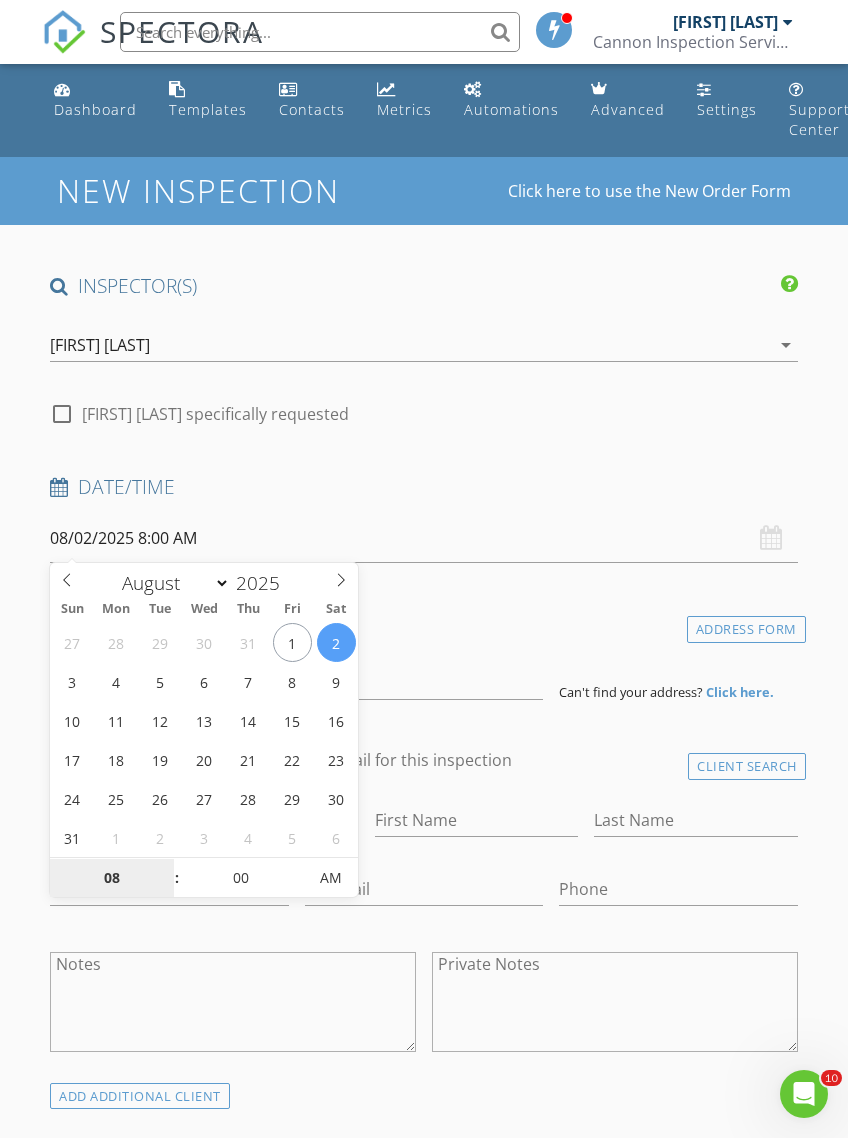 click on "08" at bounding box center (111, 879) 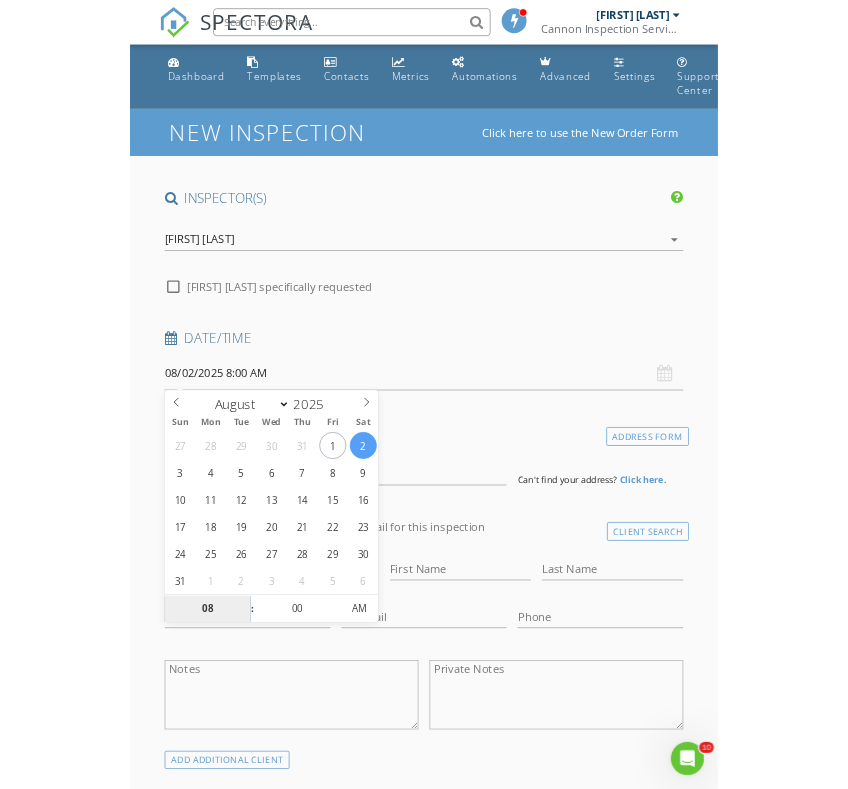 scroll, scrollTop: 484, scrollLeft: 0, axis: vertical 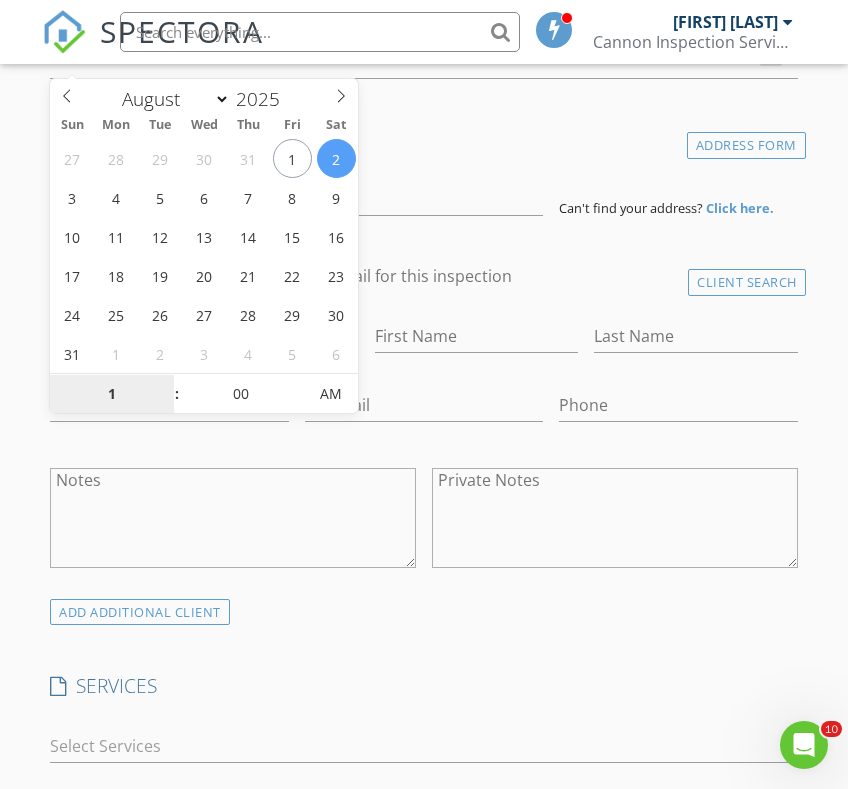 type on "11" 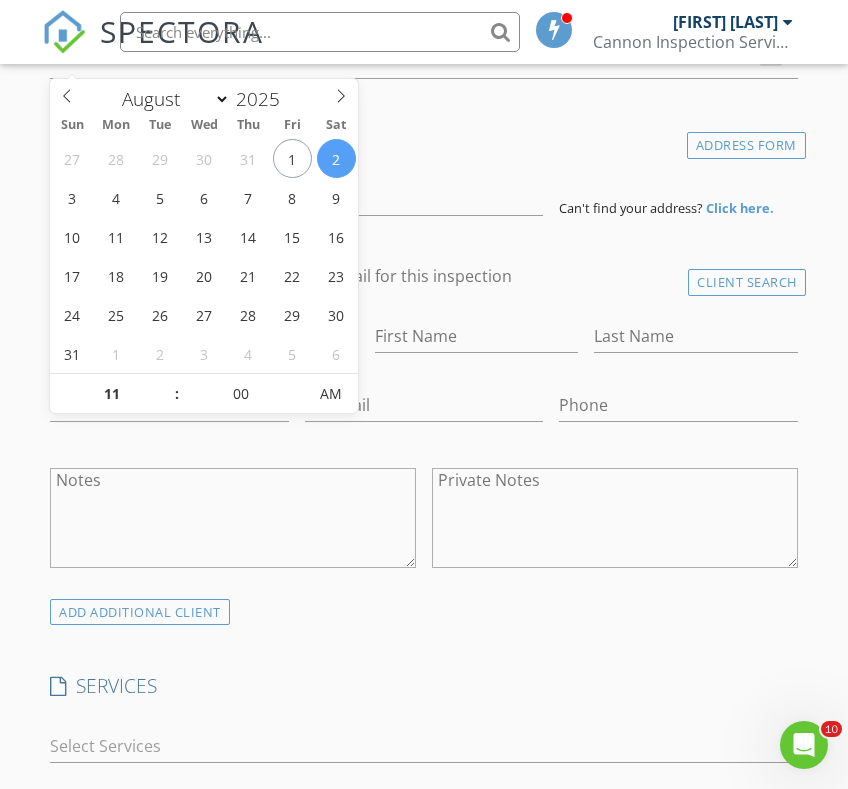 type on "08/02/2025 11:00 AM" 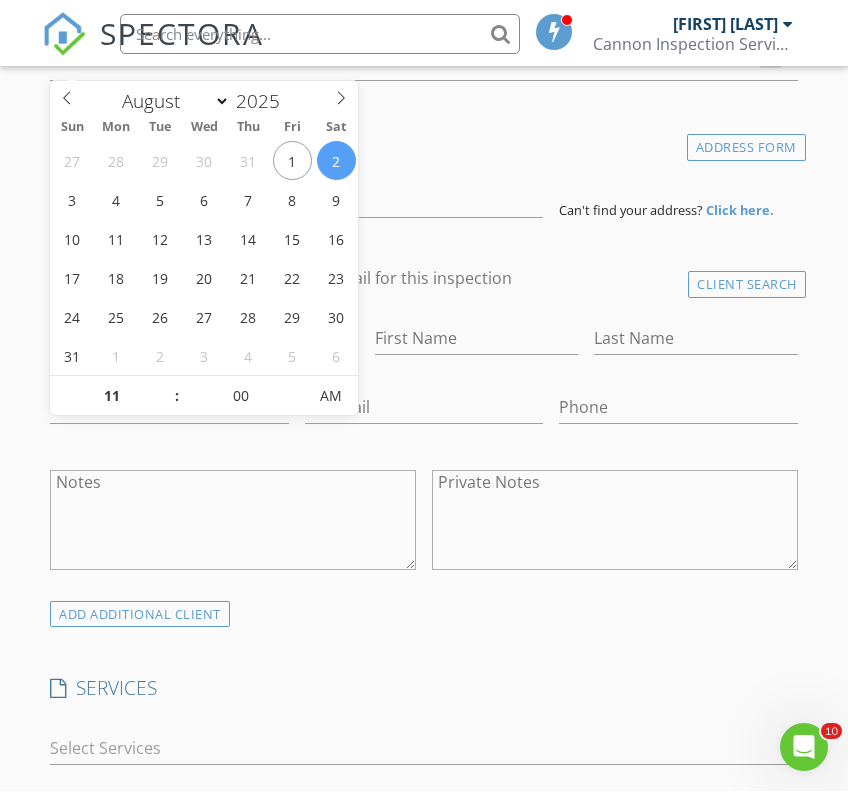 scroll, scrollTop: 483, scrollLeft: 0, axis: vertical 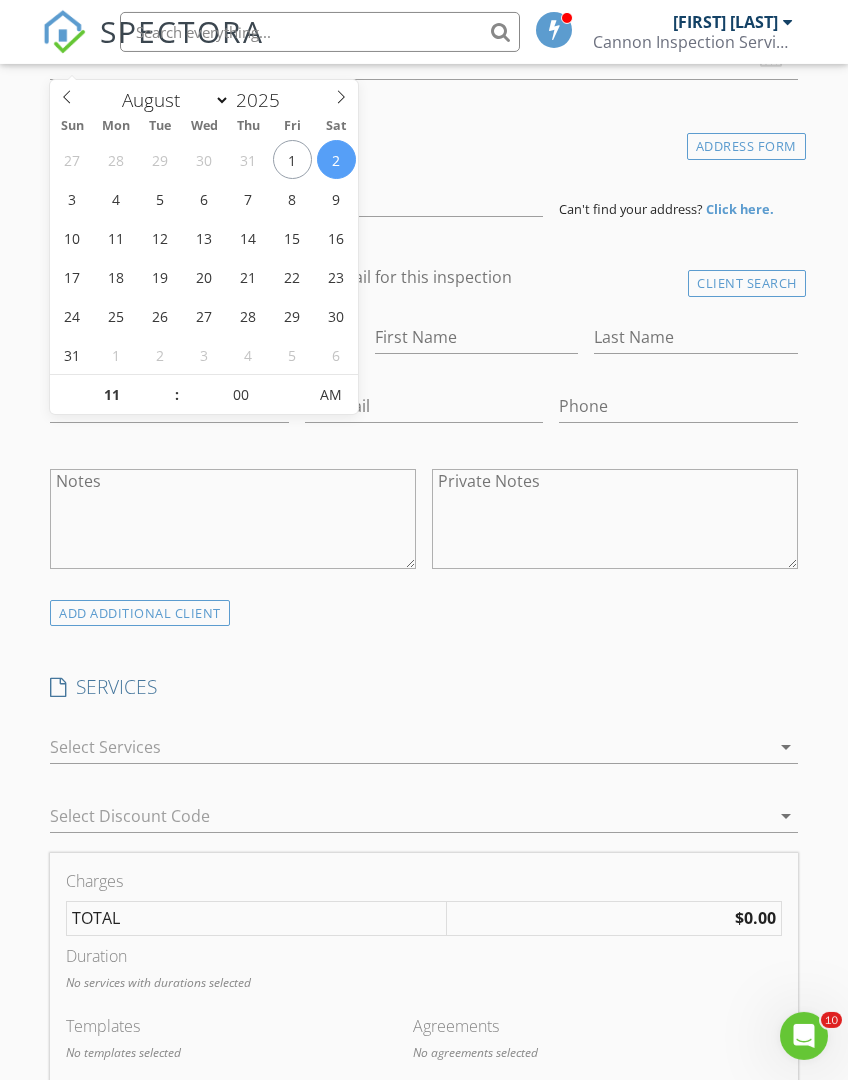 click on "SERVICES
check_box_outline_blank   Pool & Spa   Check all systems, functions & potential defects check_box_outline_blank   Sewer Scope   Inspecting sewer lateral piping from the house to the city pipes, looking for pipe issues, root intrusion and other potential issues check_box_outline_blank   Mold Testing   Air, Mold & Swab Testing for Home or Business check_box_outline_blank   Residential Inspection   Full Inspection of house, from grading, exterior, interior and all major systems arrow_drop_down     Select Discount Code arrow_drop_down" at bounding box center (423, 763) 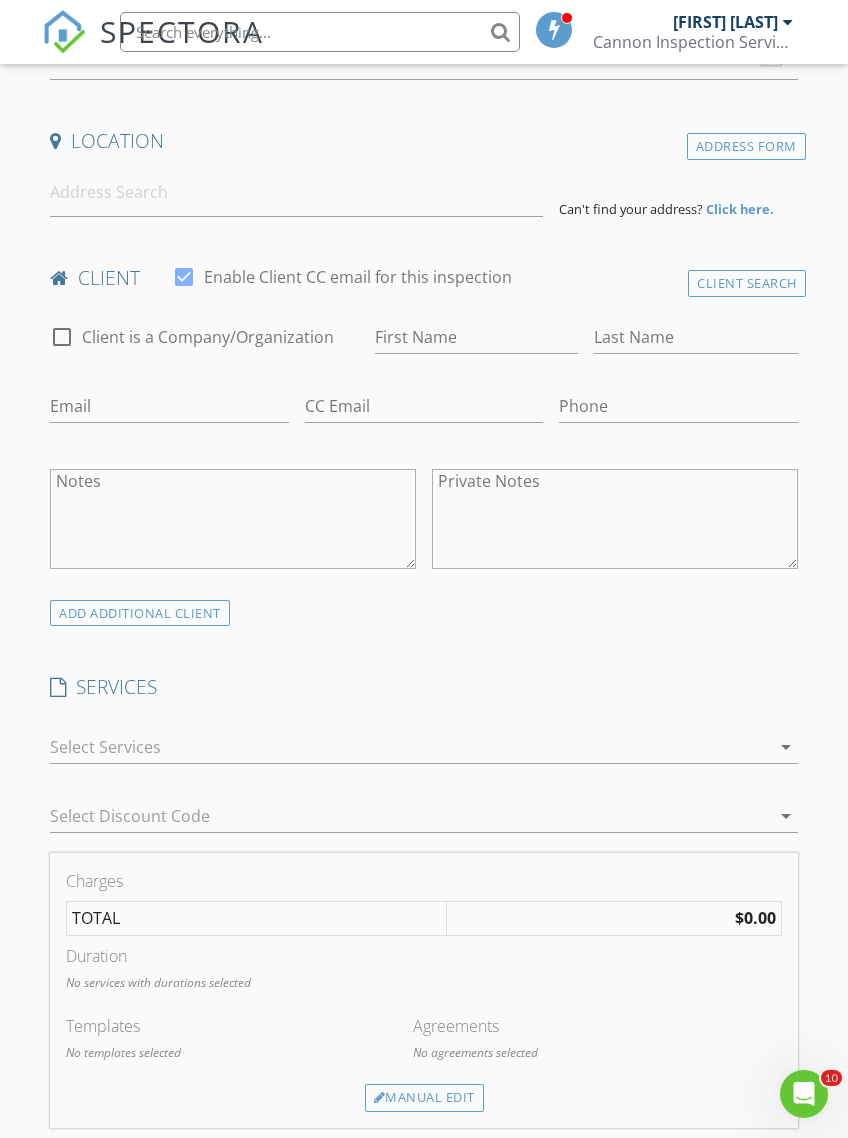 click on "INSPECTOR(S)
check_box   [FIRST] [LAST]   PRIMARY   [FIRST] [LAST] arrow_drop_down   check_box_outline_blank [FIRST] [LAST] specifically requested
Date/Time
08/02/2025 11:00 AM
Location
Address Form       Can't find your address?   Click here.
client
check_box Enable Client CC email for this inspection   Client Search     check_box_outline_blank Client is a Company/Organization     First Name   Last Name   Email   CC Email   Phone           Notes   Private Notes
ADDITIONAL client
SERVICES
check_box_outline_blank   Pool & Spa   Check all systems, functions & potential defects check_box_outline_blank   Sewer Scope   Inspecting sewer lateral piping from the house to the city pipes, looking for pipe issues, root intrusion and other potential issues check_box_outline_blank" at bounding box center [423, 1130] 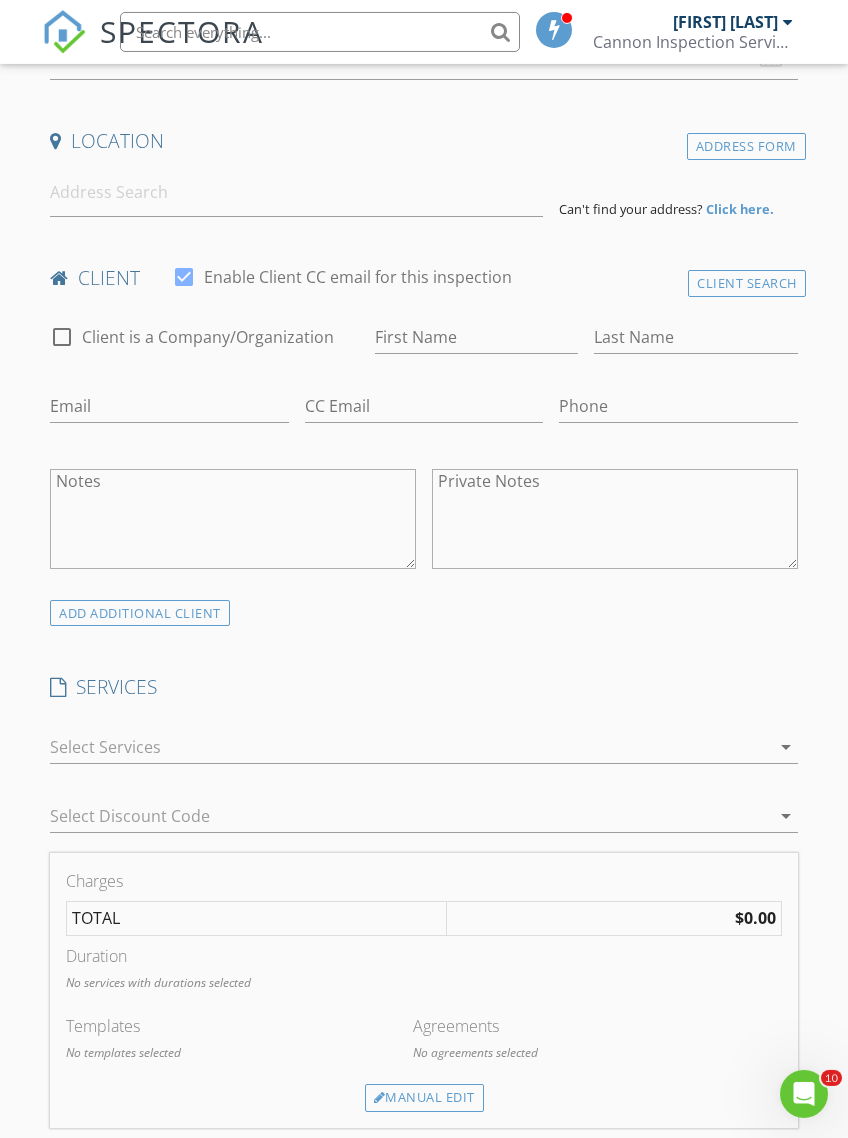 click on "Address Form" at bounding box center [746, 146] 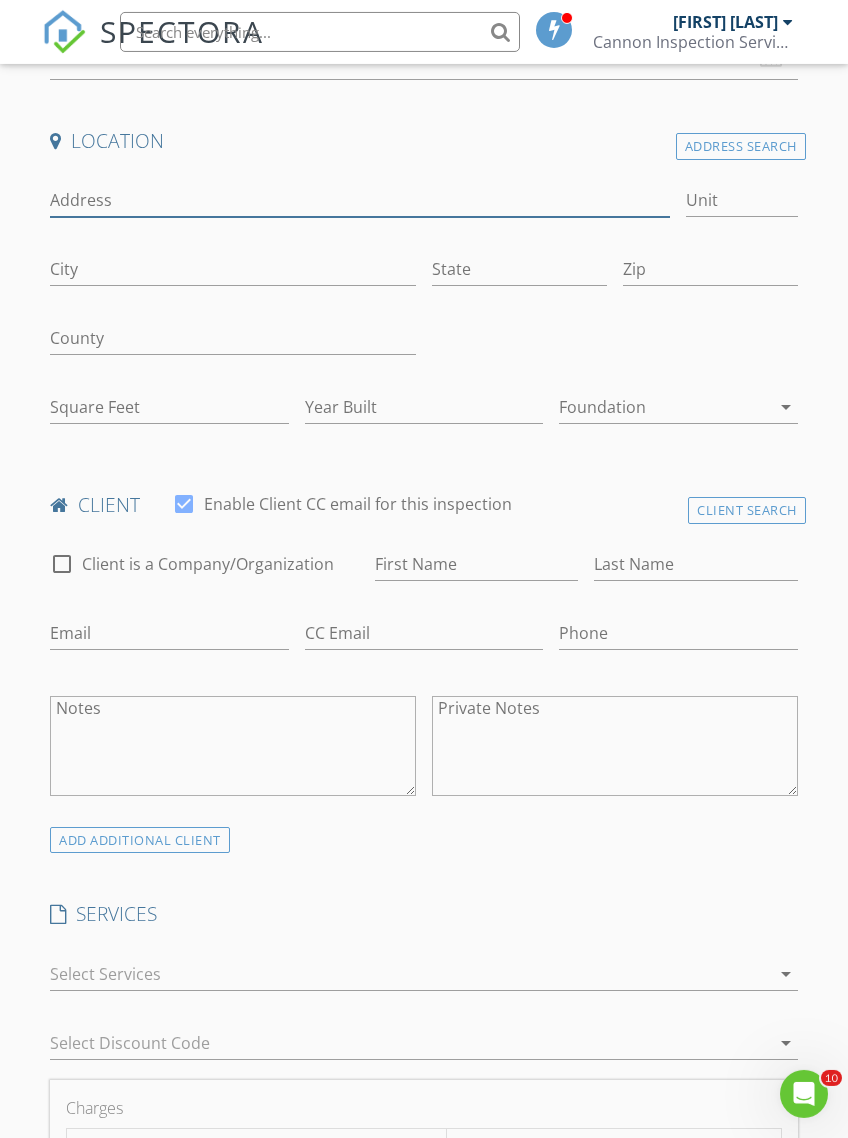 click on "Address" at bounding box center (360, 200) 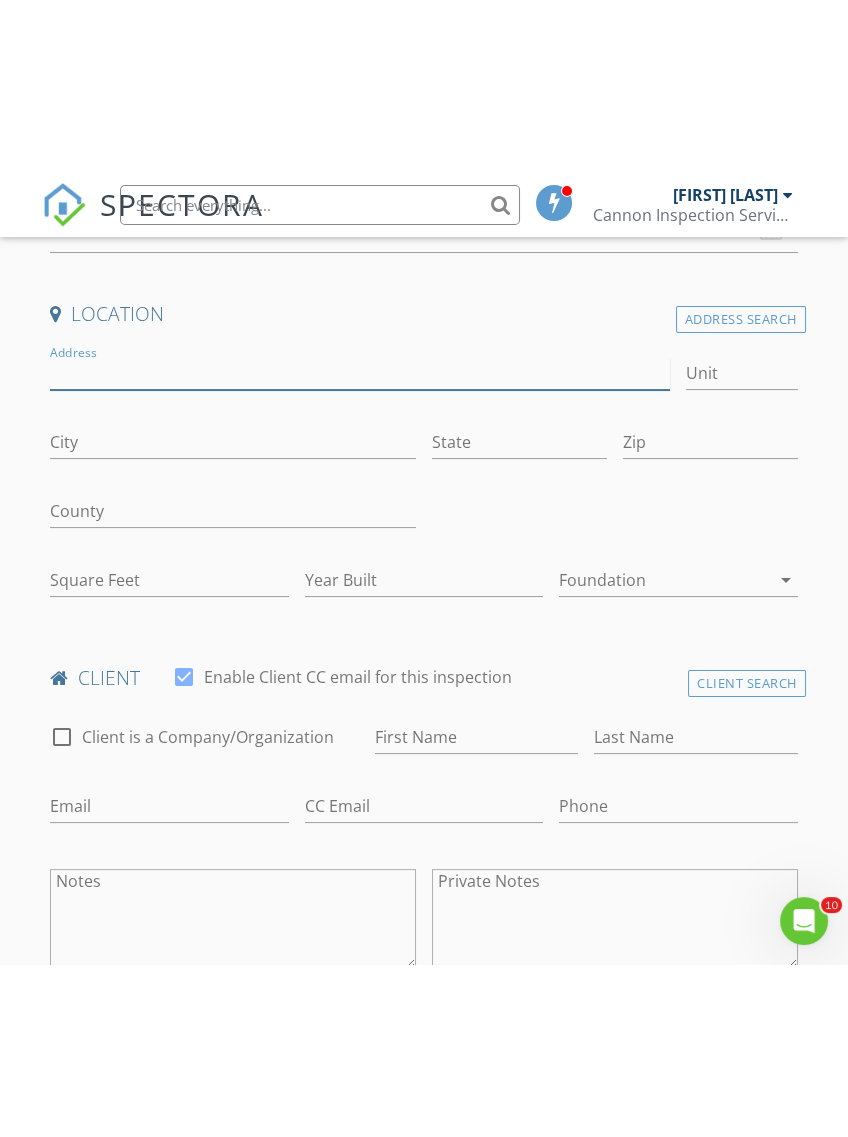 scroll, scrollTop: 484, scrollLeft: 0, axis: vertical 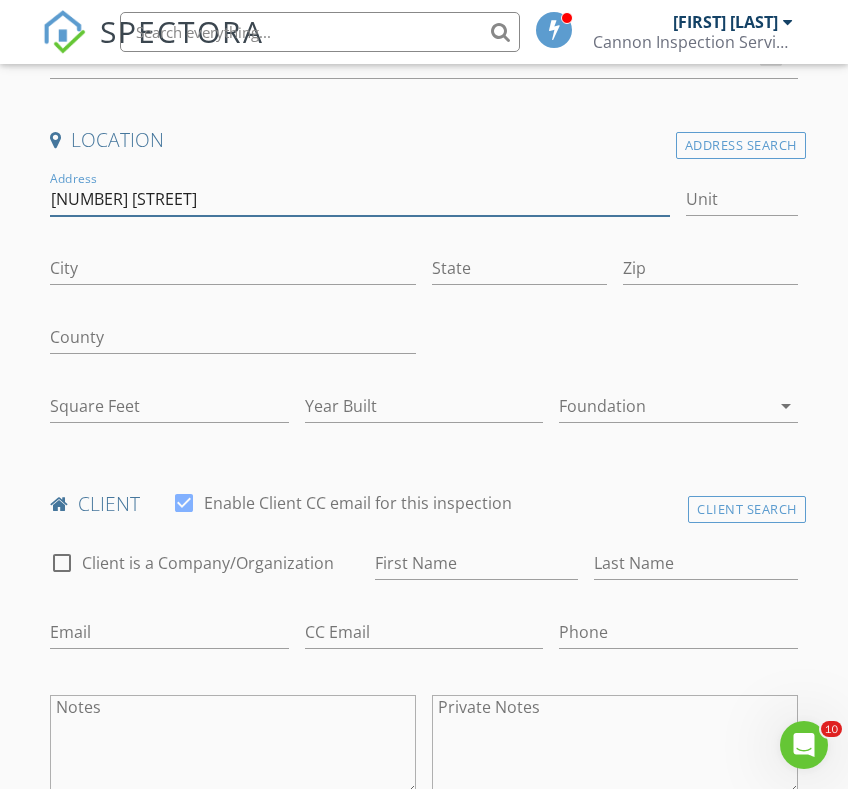 type on "[NUMBER] [STREET]" 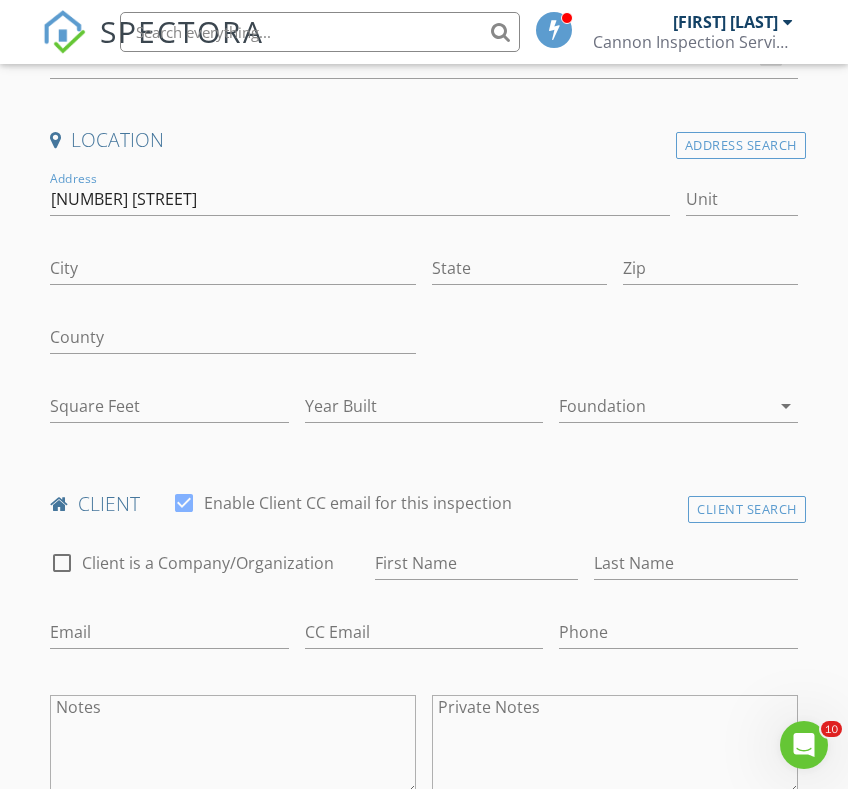 click at bounding box center (360, 230) 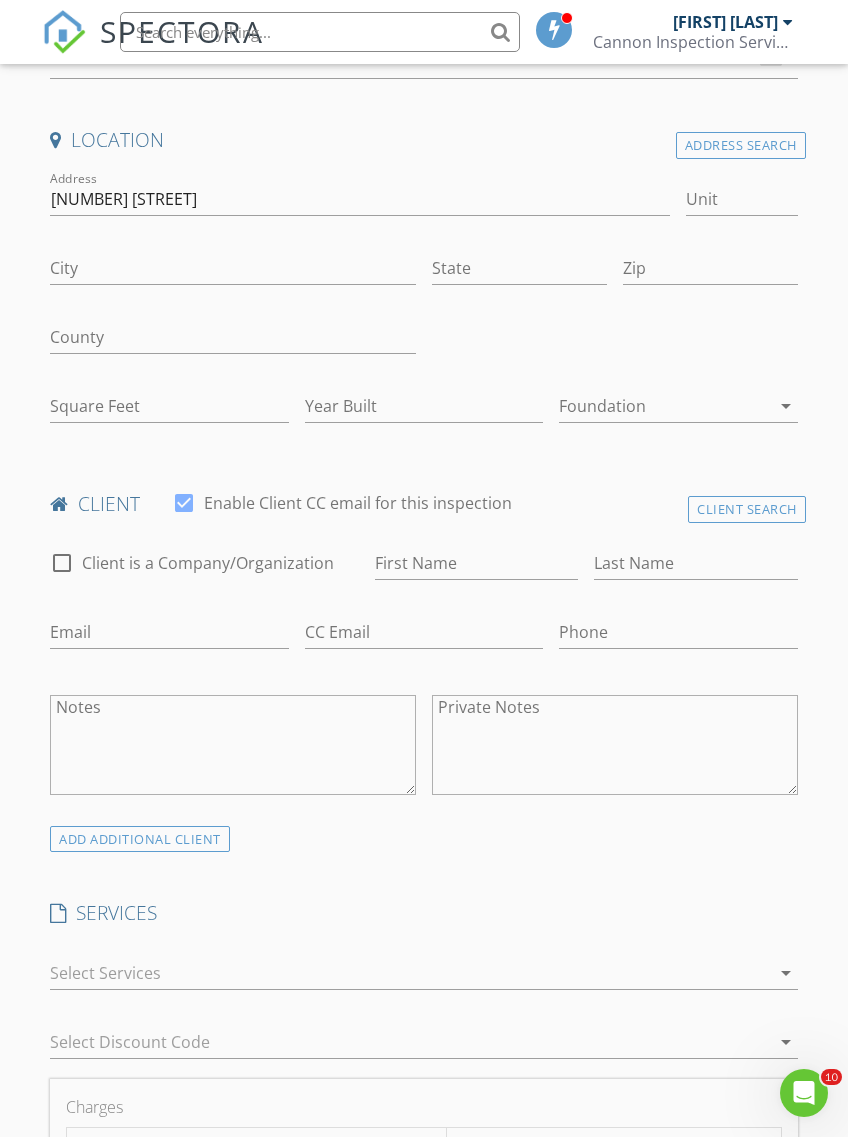 click at bounding box center [360, 230] 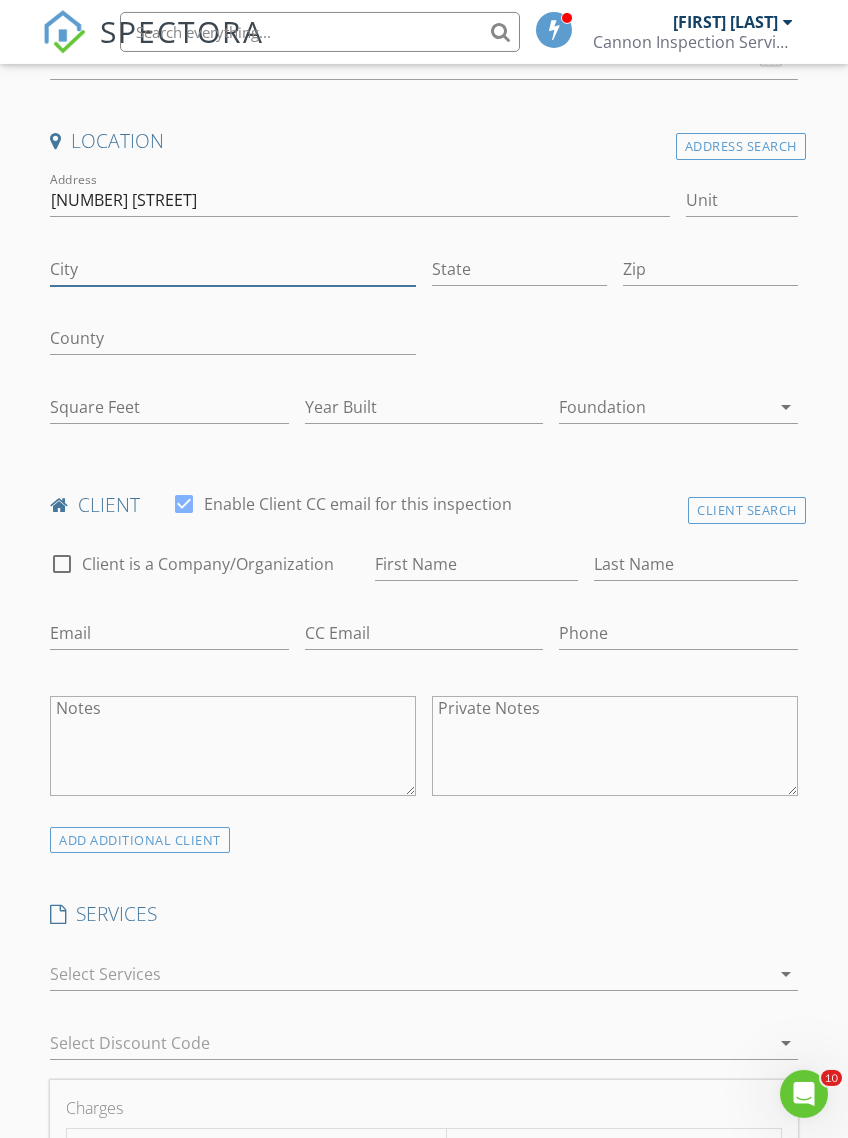 click on "City" at bounding box center (233, 269) 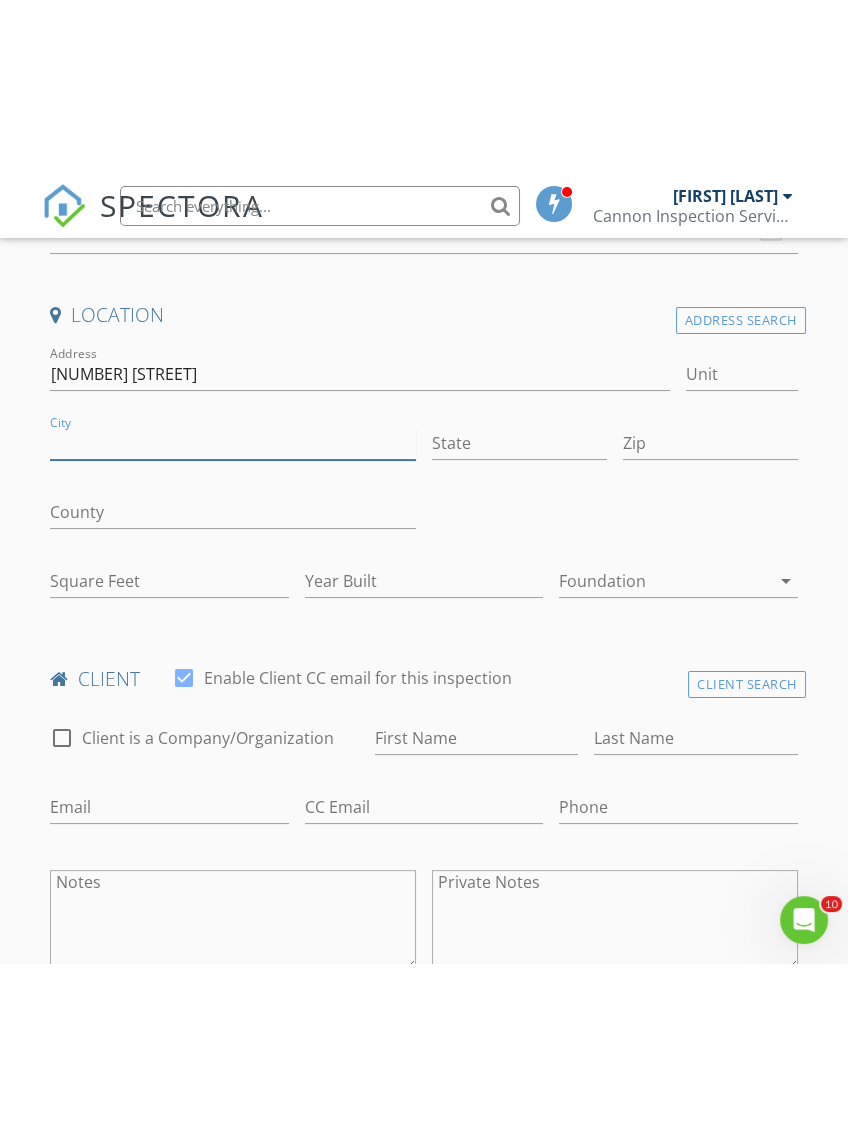 scroll, scrollTop: 484, scrollLeft: 0, axis: vertical 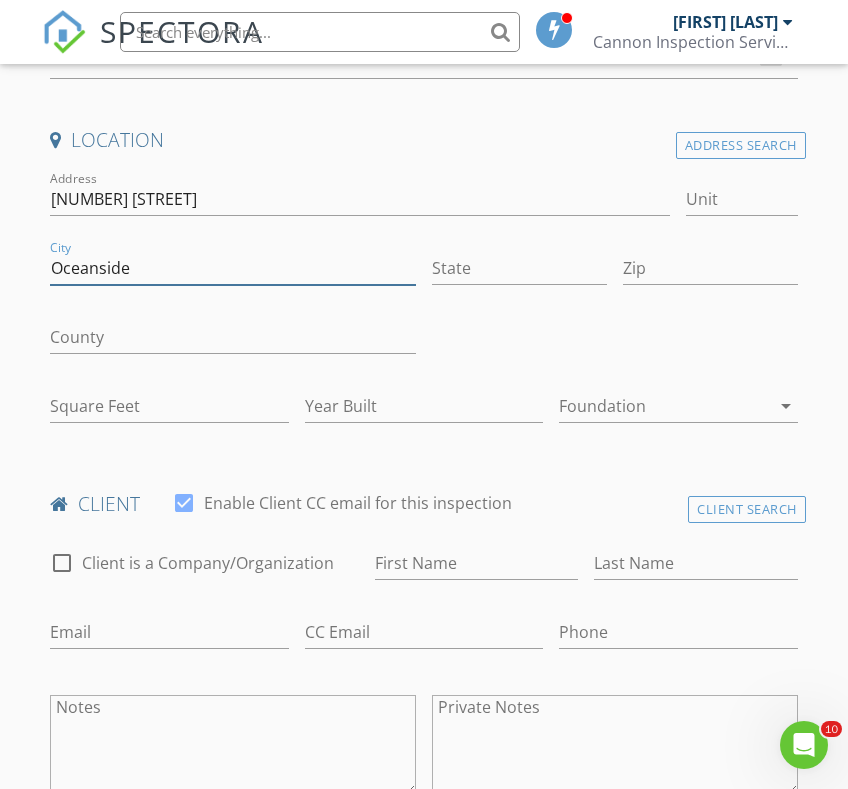 type on "Oceanside" 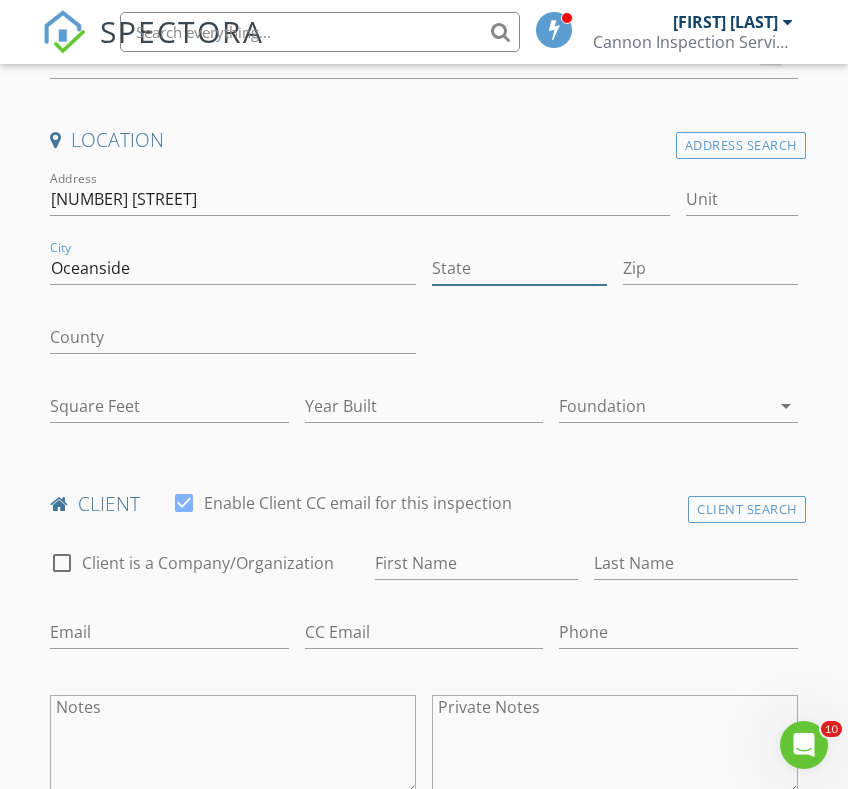 click on "State" at bounding box center (519, 268) 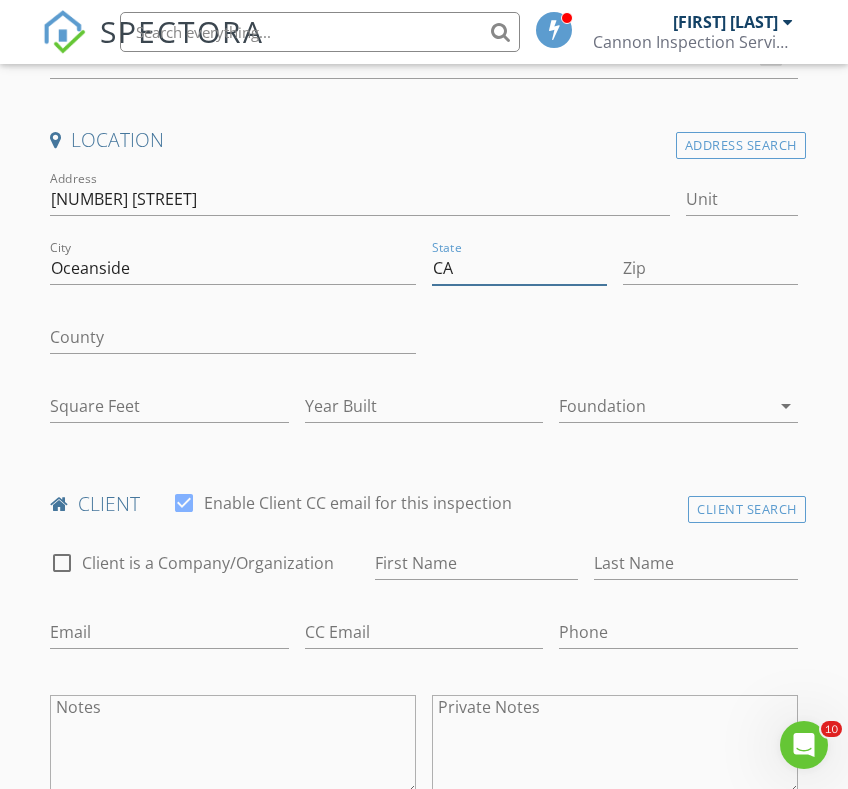 type on "CA" 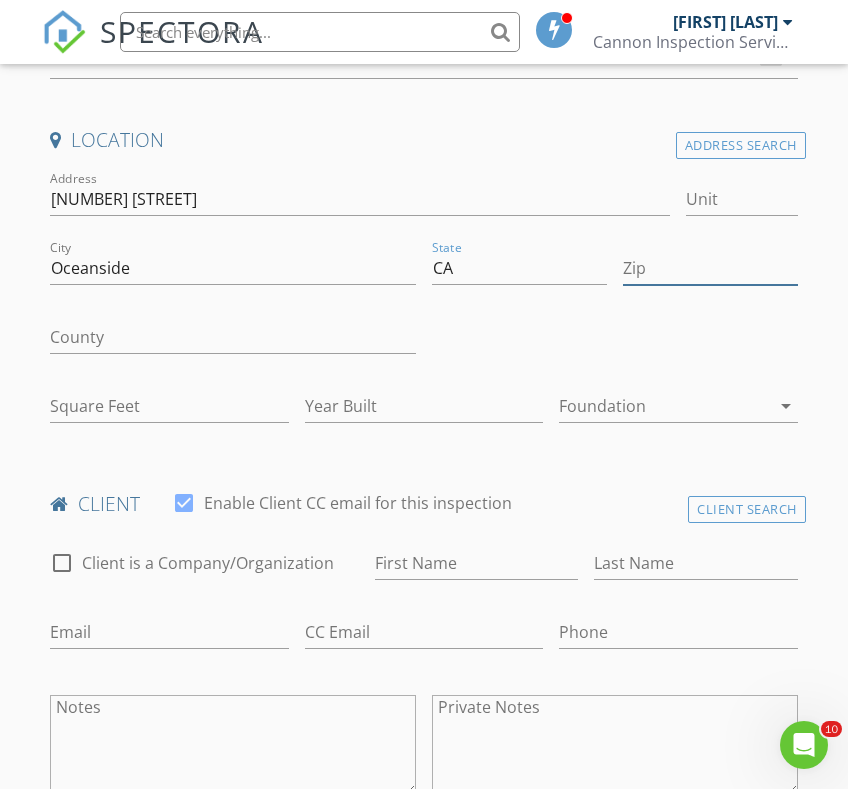 click on "Zip" at bounding box center [710, 268] 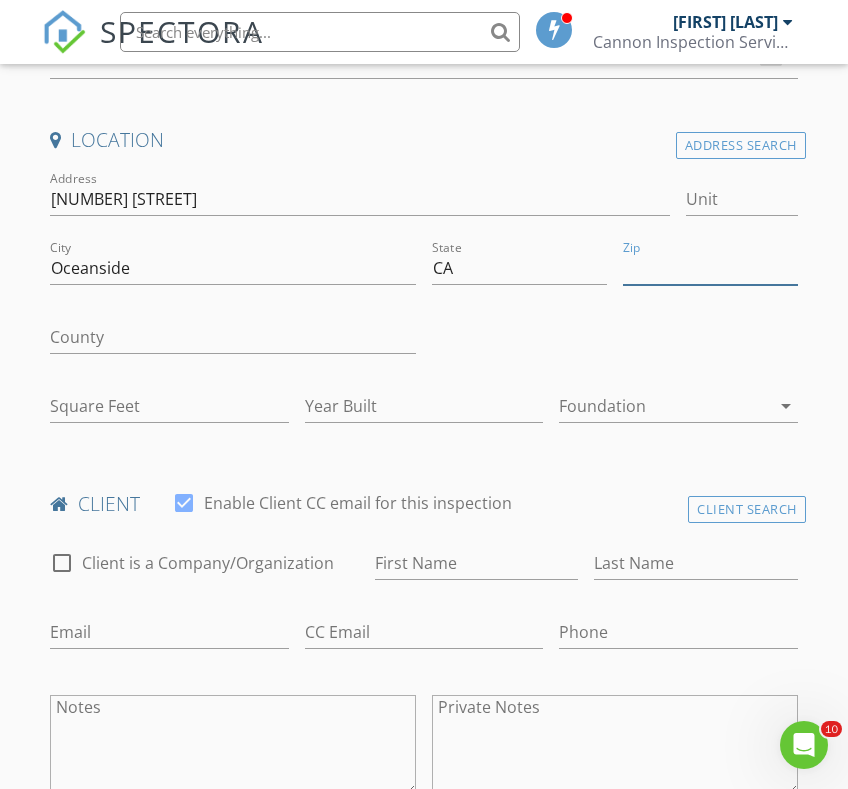 type on "C" 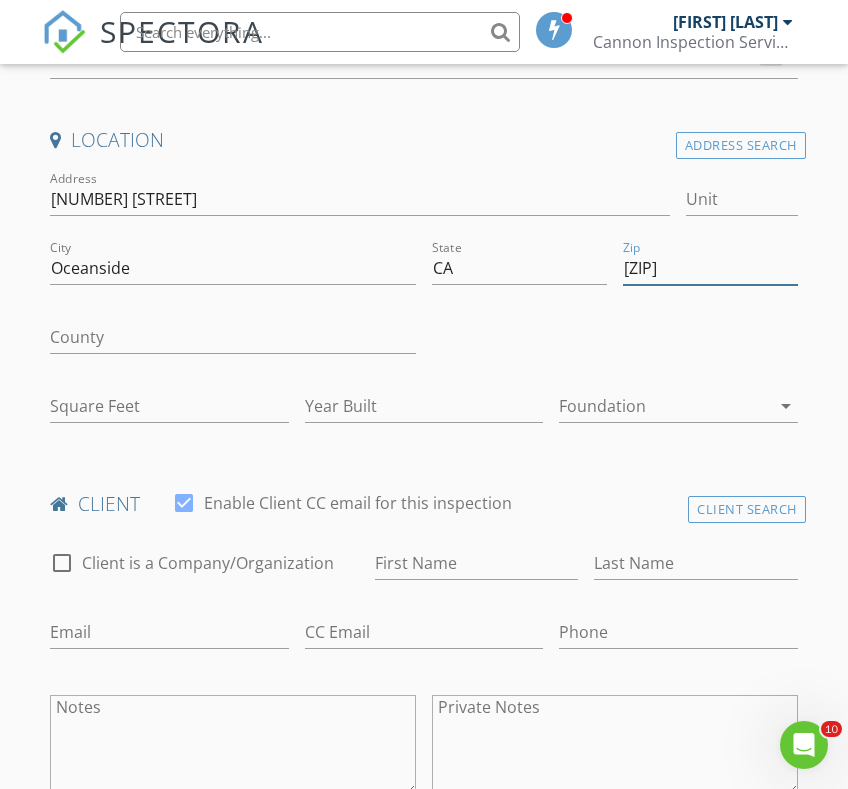 type on "[ZIP]" 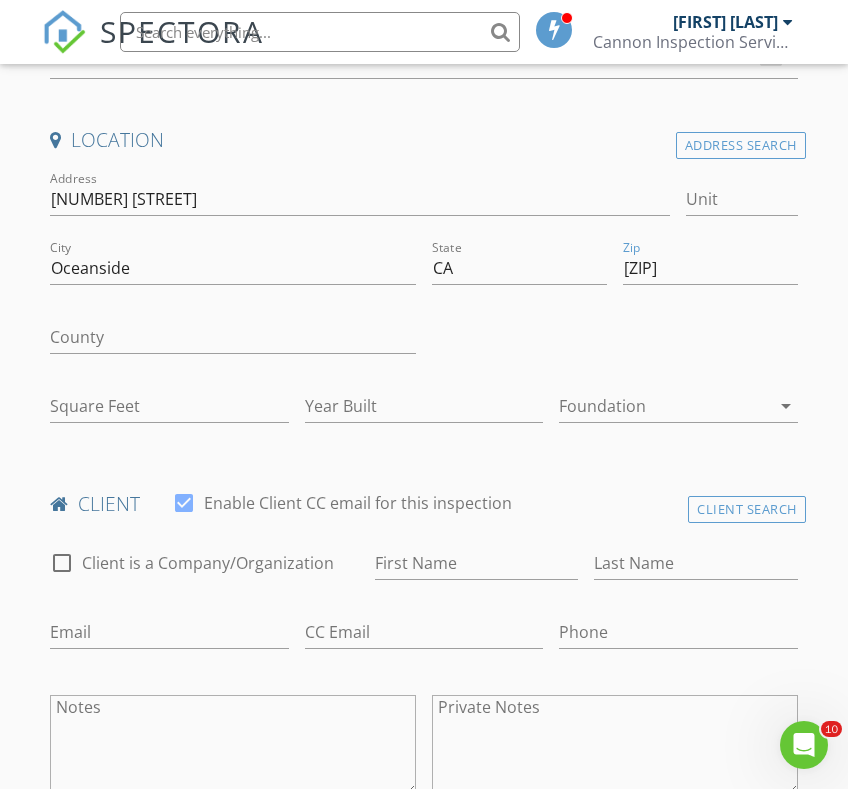 click on "County" at bounding box center [233, 341] 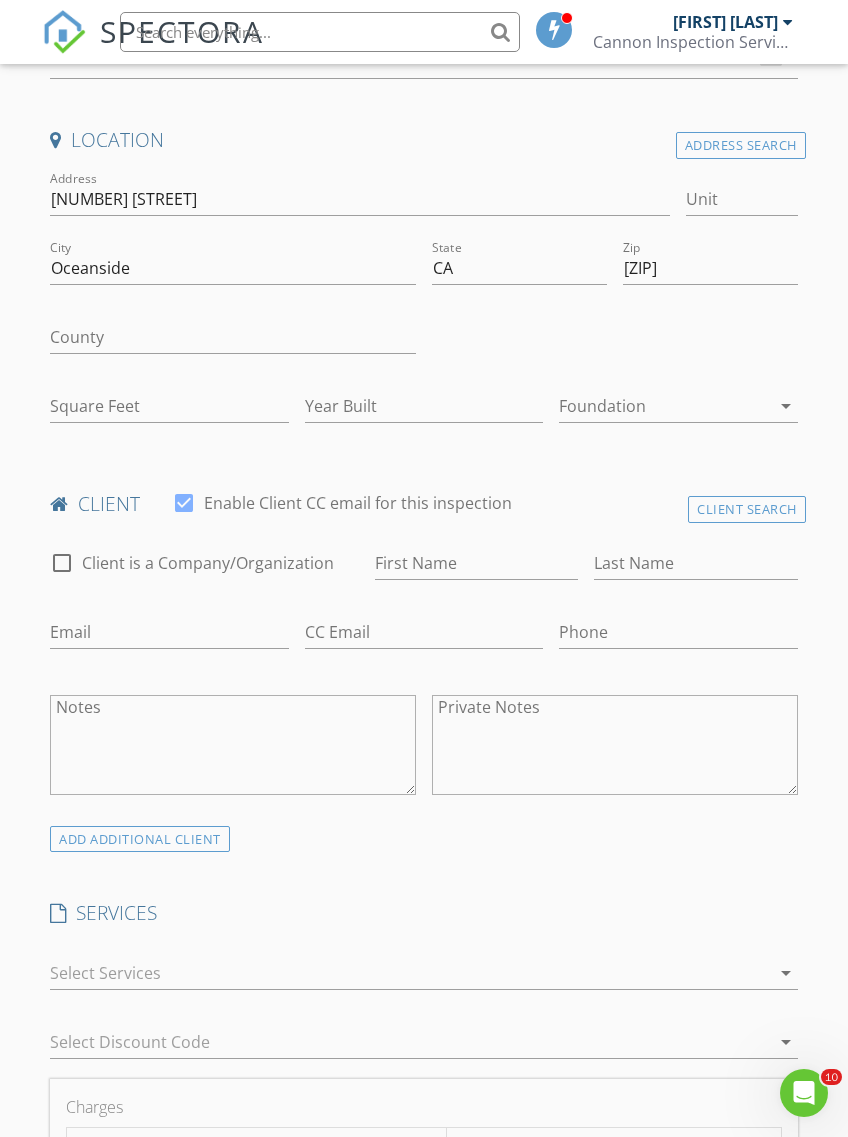click at bounding box center [233, 299] 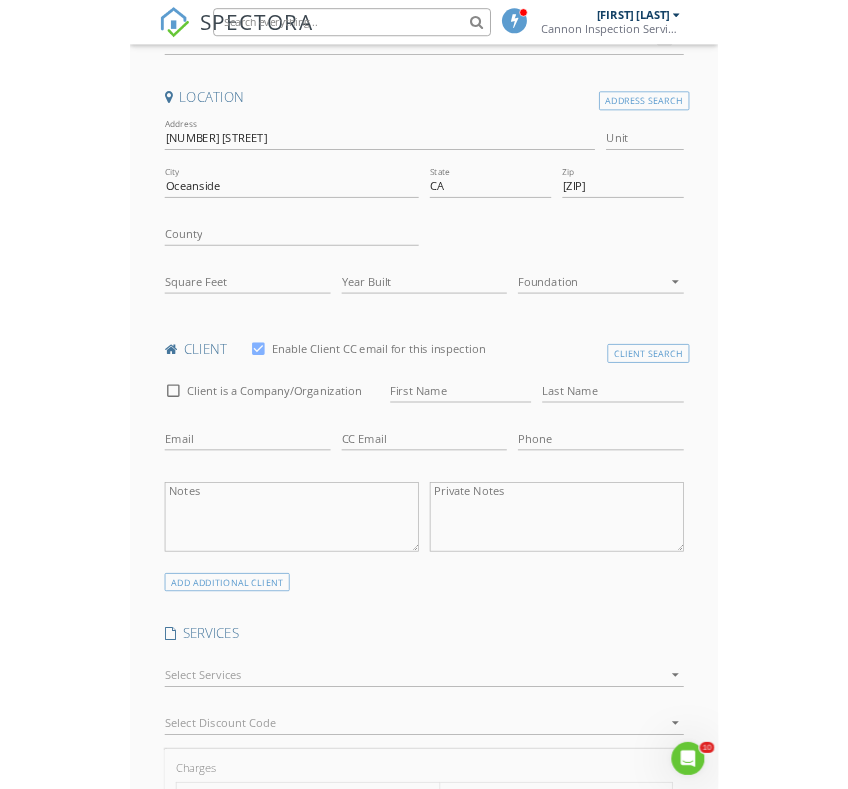 scroll, scrollTop: 483, scrollLeft: 0, axis: vertical 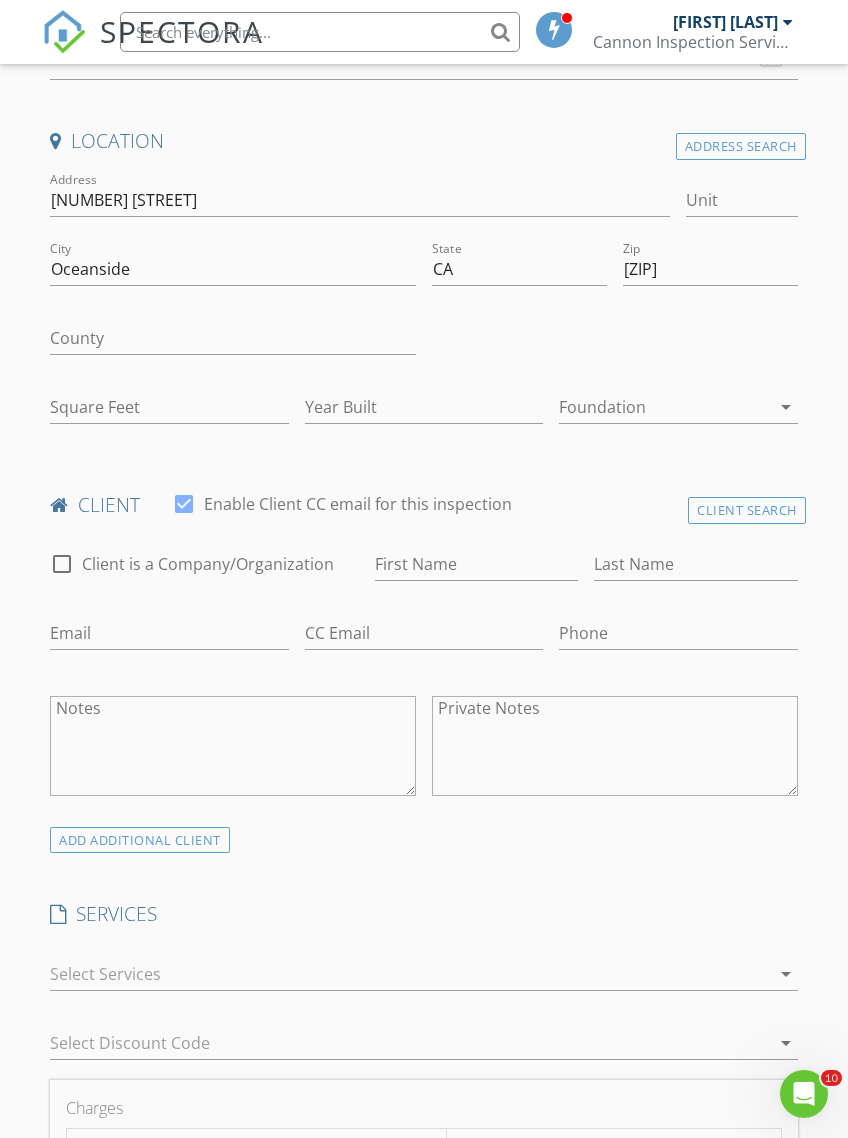 click at bounding box center [233, 300] 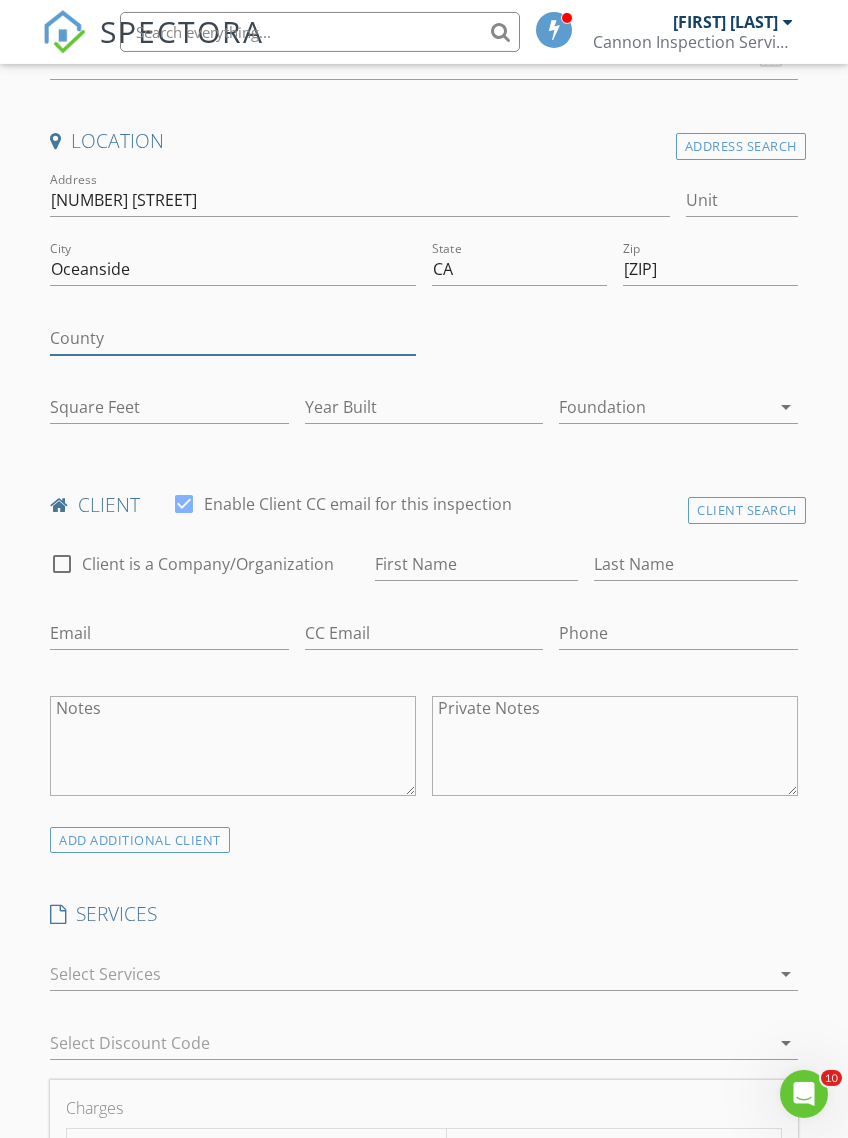 click on "County" at bounding box center (233, 338) 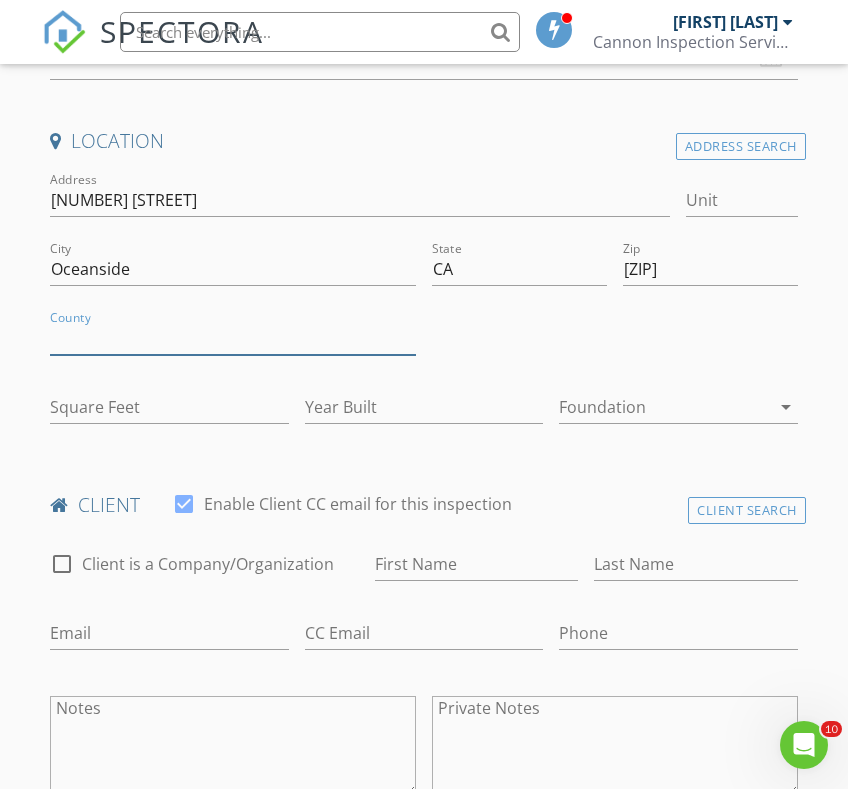 scroll, scrollTop: 484, scrollLeft: 0, axis: vertical 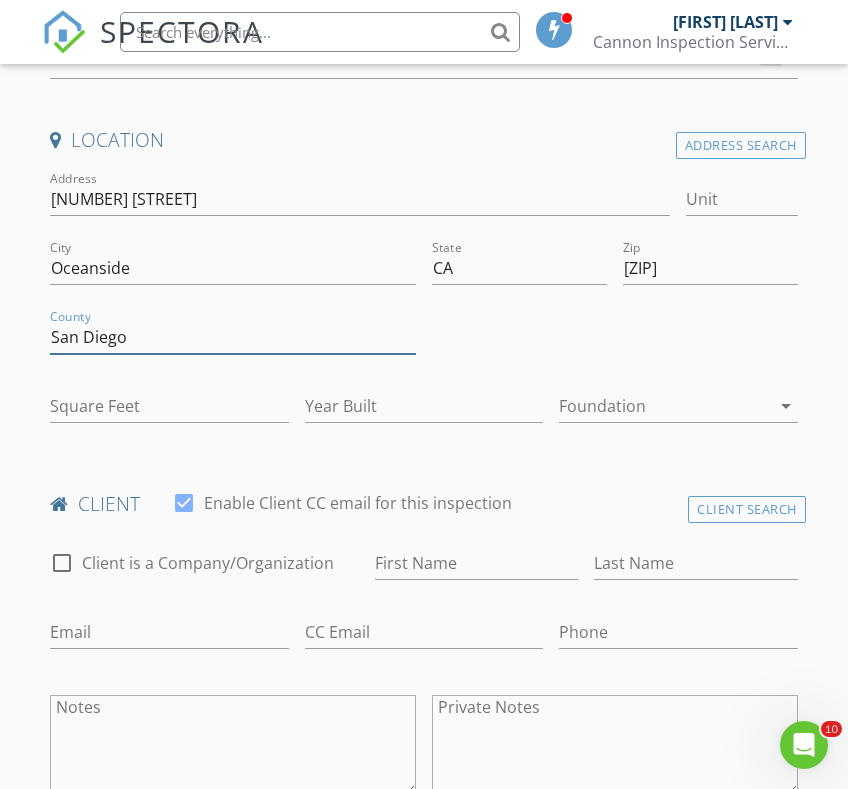 type on "San Diego" 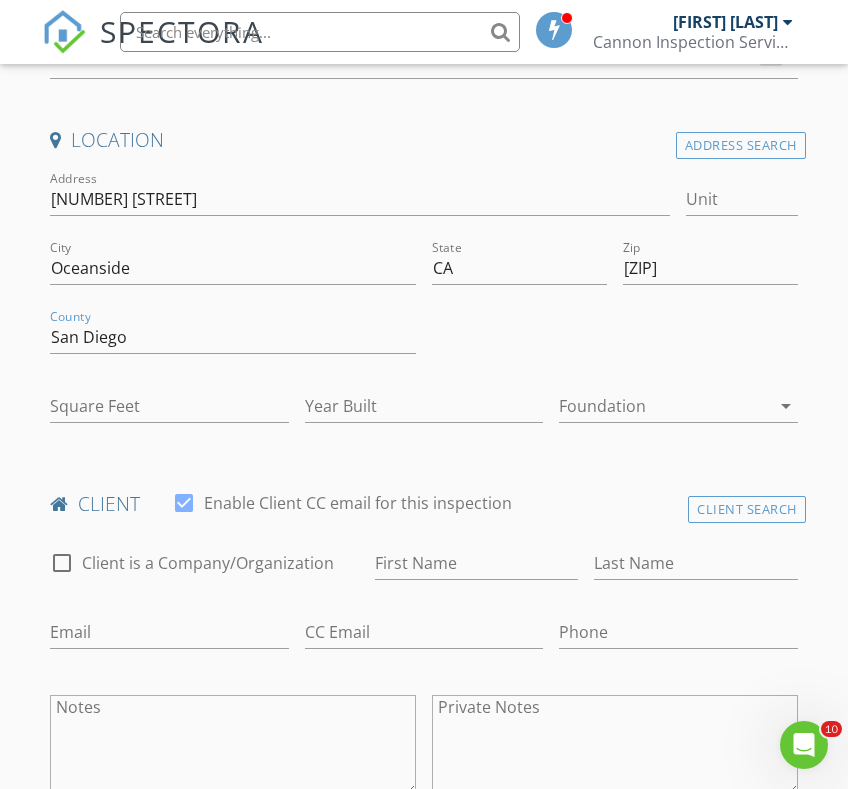 click at bounding box center (615, 339) 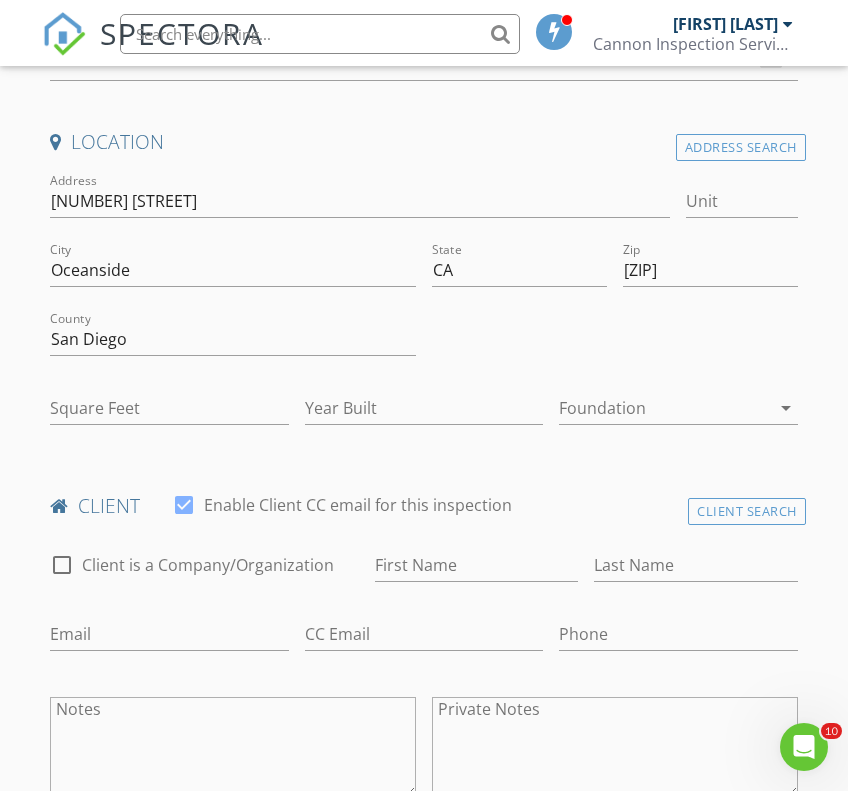 scroll, scrollTop: 483, scrollLeft: 0, axis: vertical 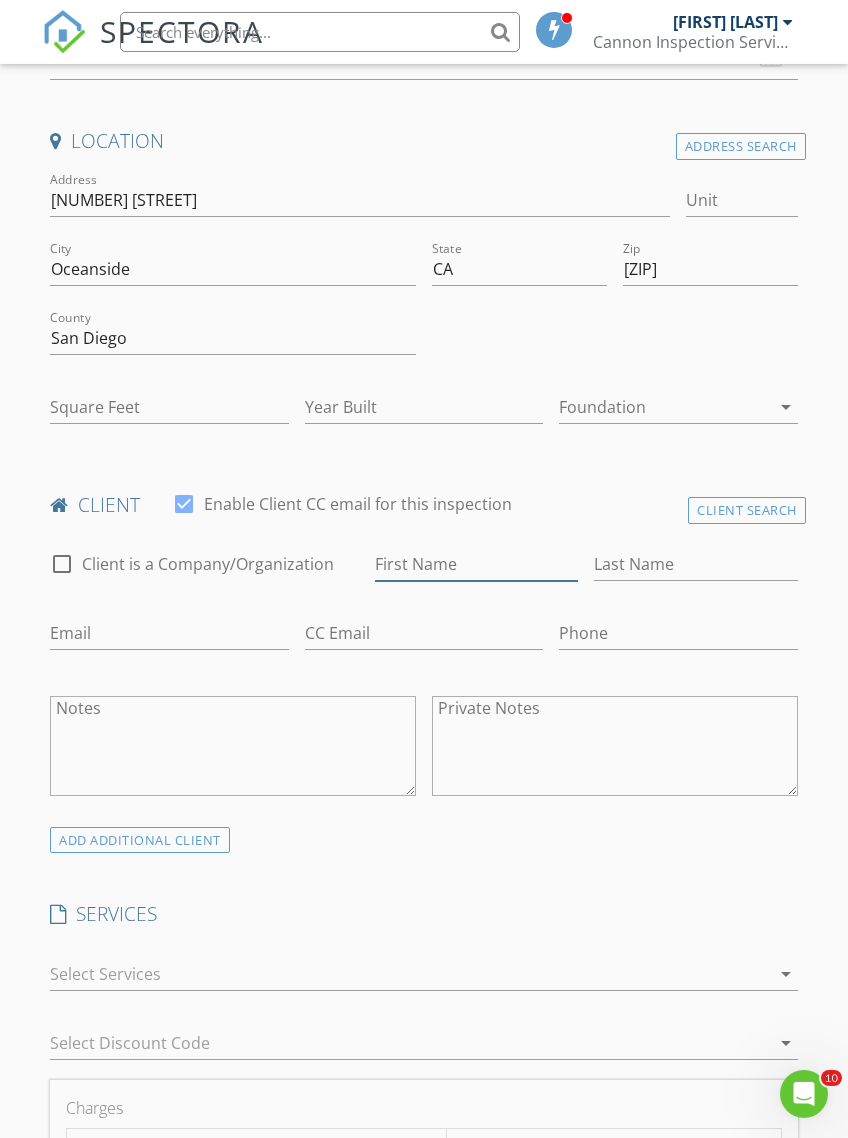 click on "First Name" at bounding box center (476, 564) 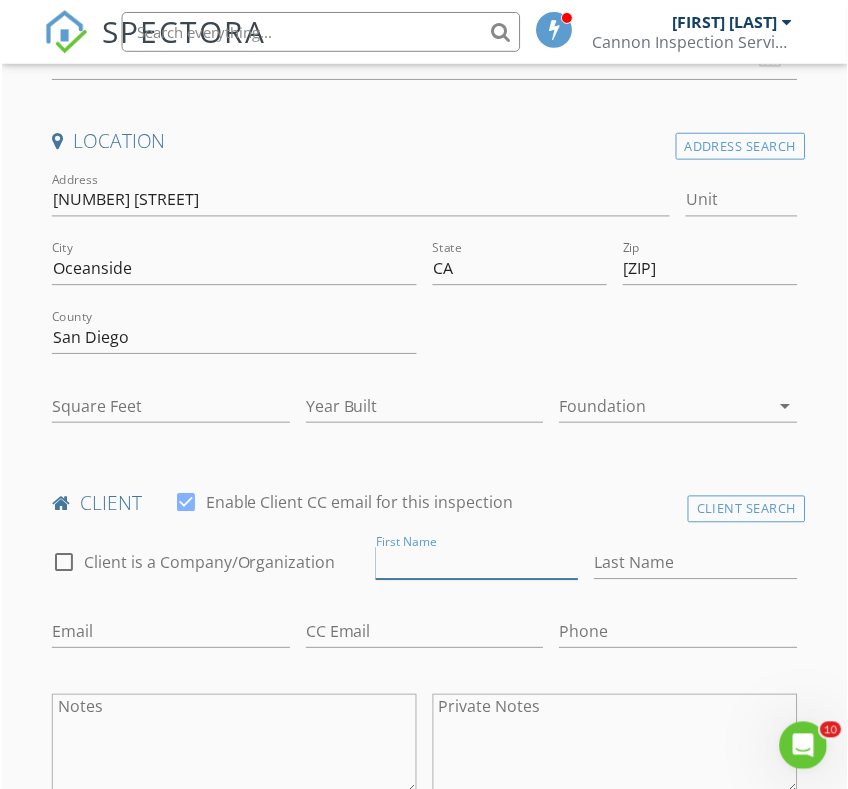 scroll, scrollTop: 484, scrollLeft: 0, axis: vertical 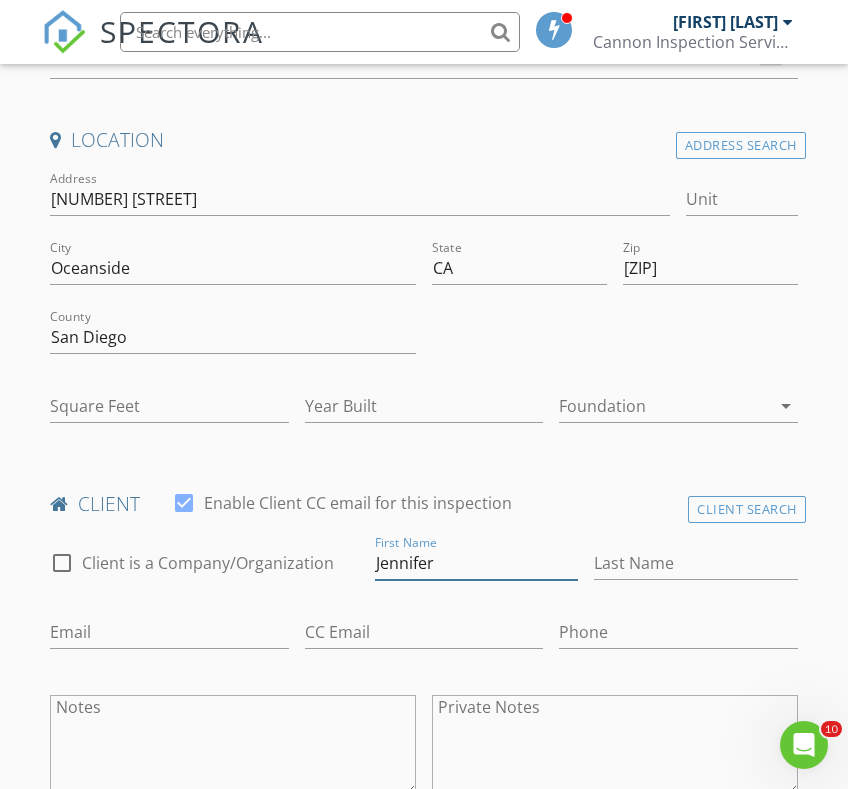 type on "Jennifer" 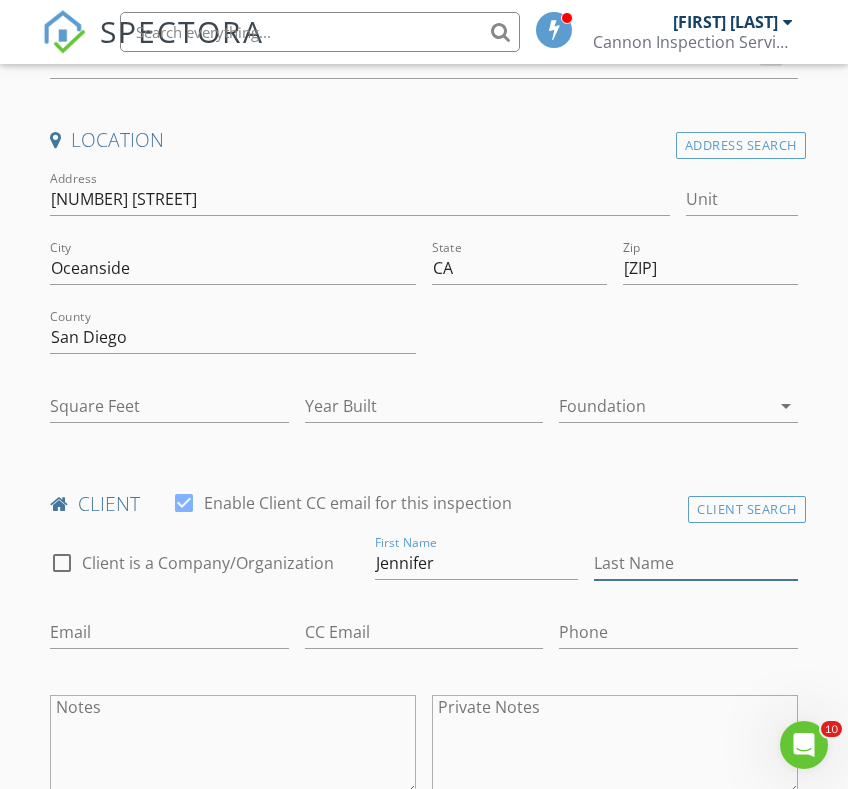 click on "Last Name" at bounding box center [695, 563] 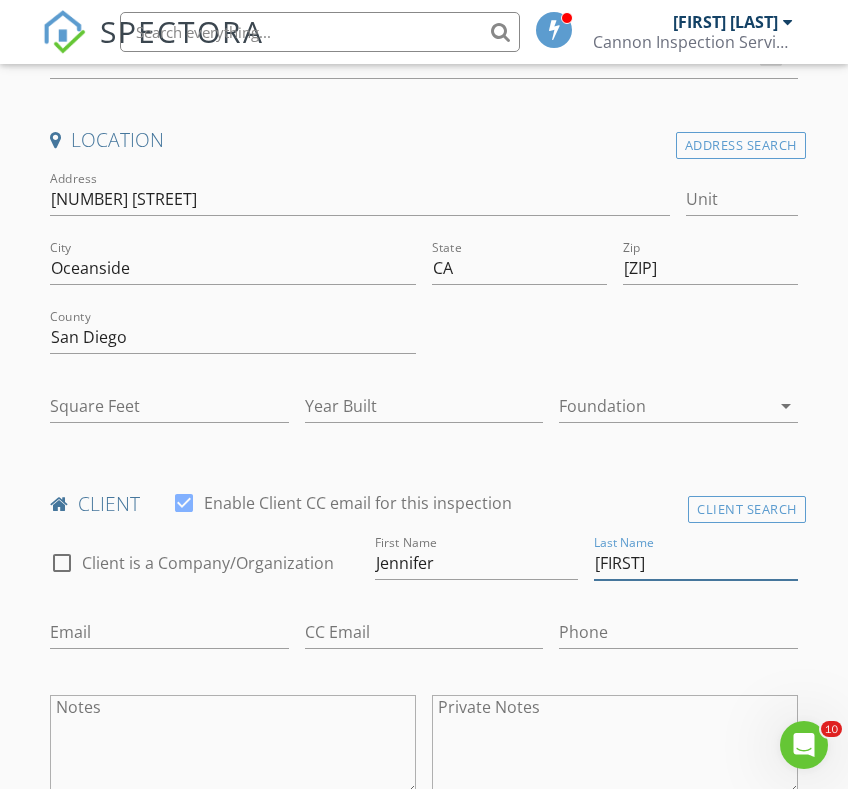 type on "Stevens" 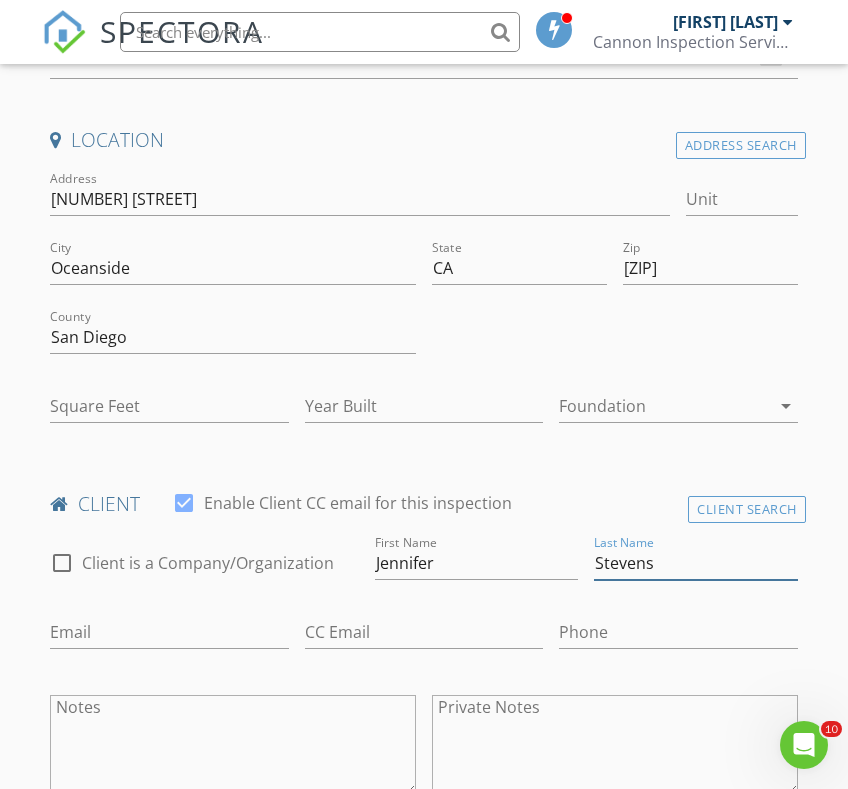 type on "Stevens" 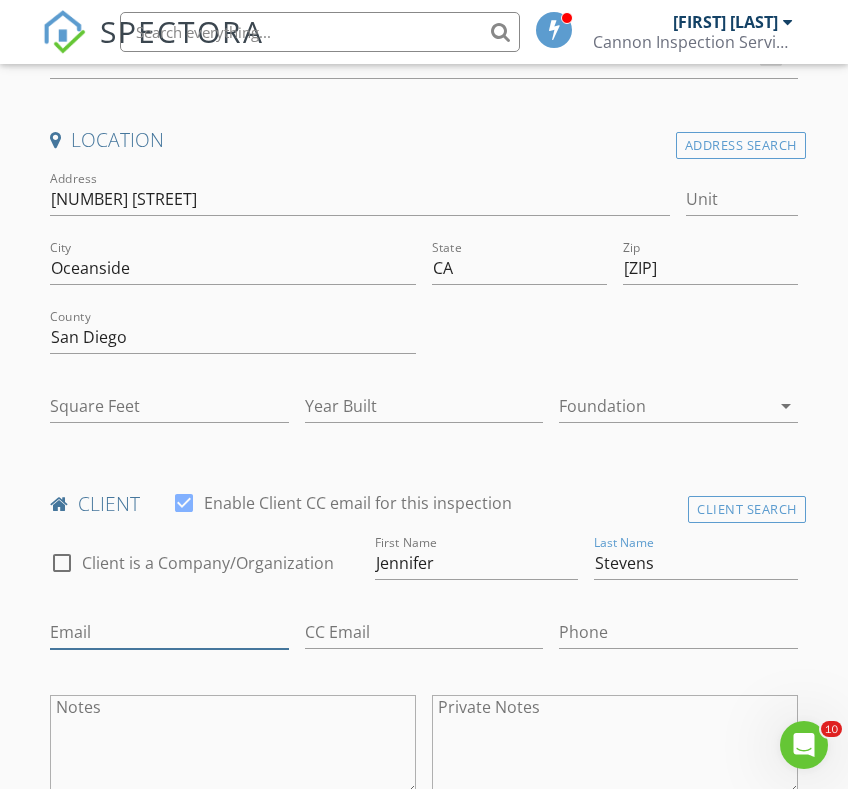 click on "Email" at bounding box center [169, 632] 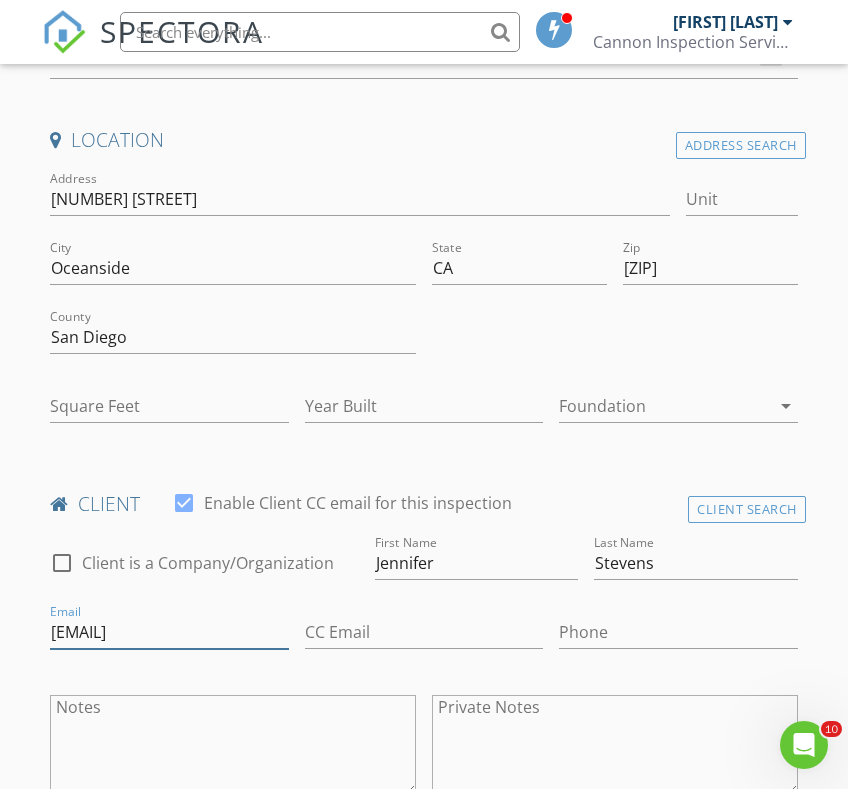 type on "[EMAIL]" 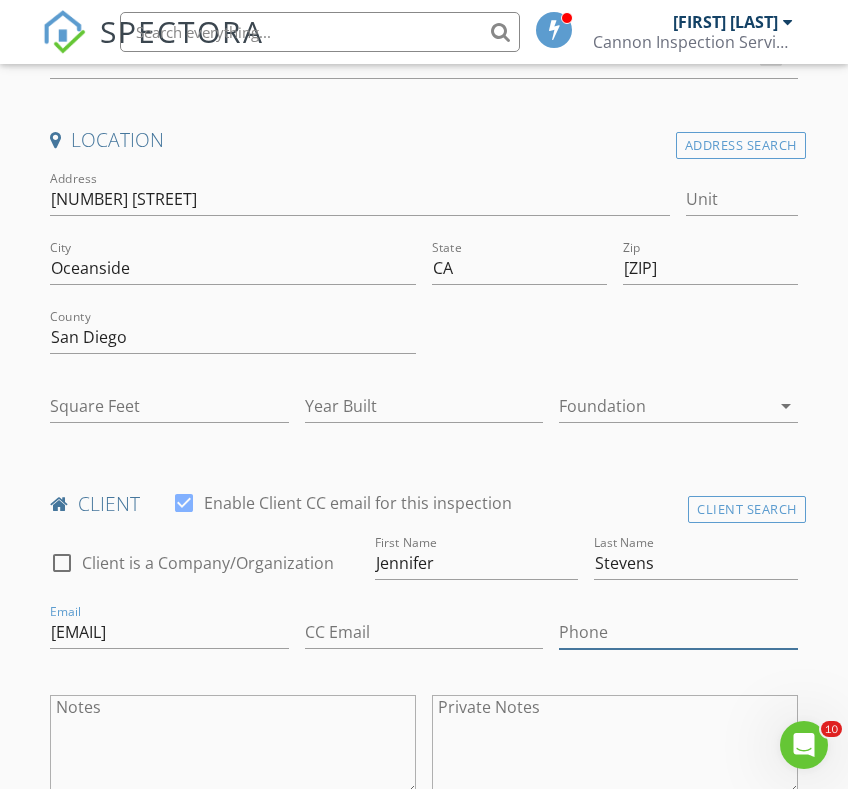 click on "Phone" at bounding box center (678, 632) 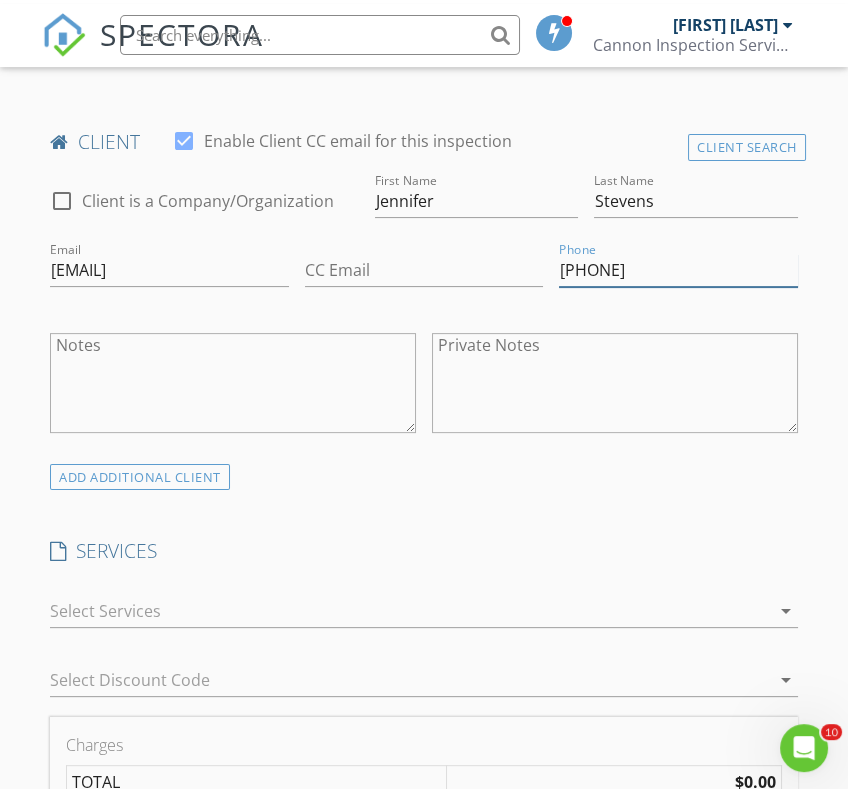 scroll, scrollTop: 853, scrollLeft: 0, axis: vertical 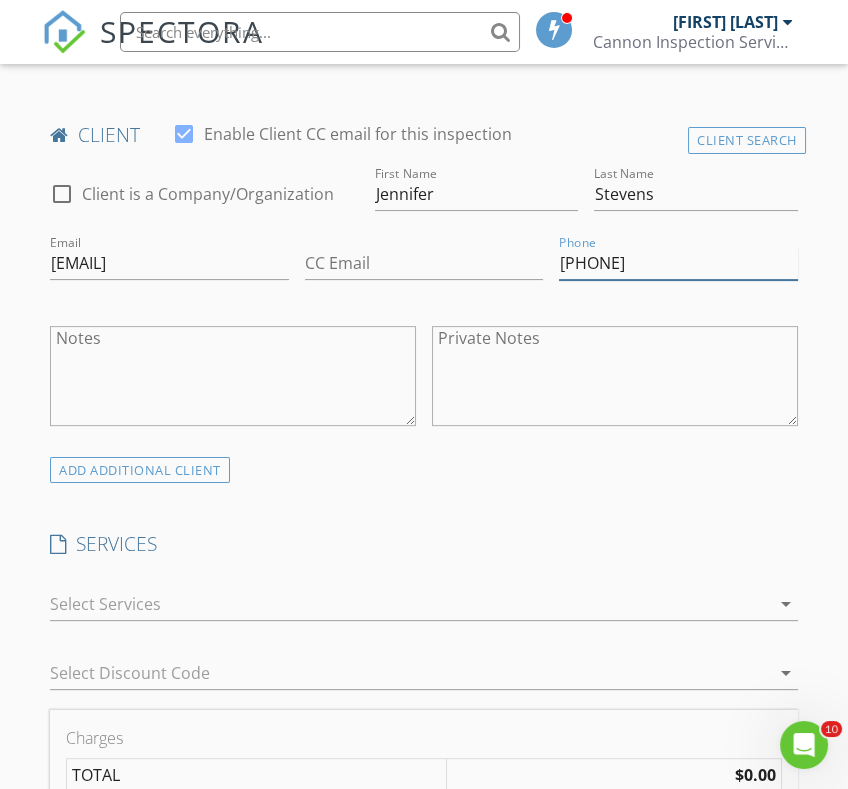 type on "[PHONE]" 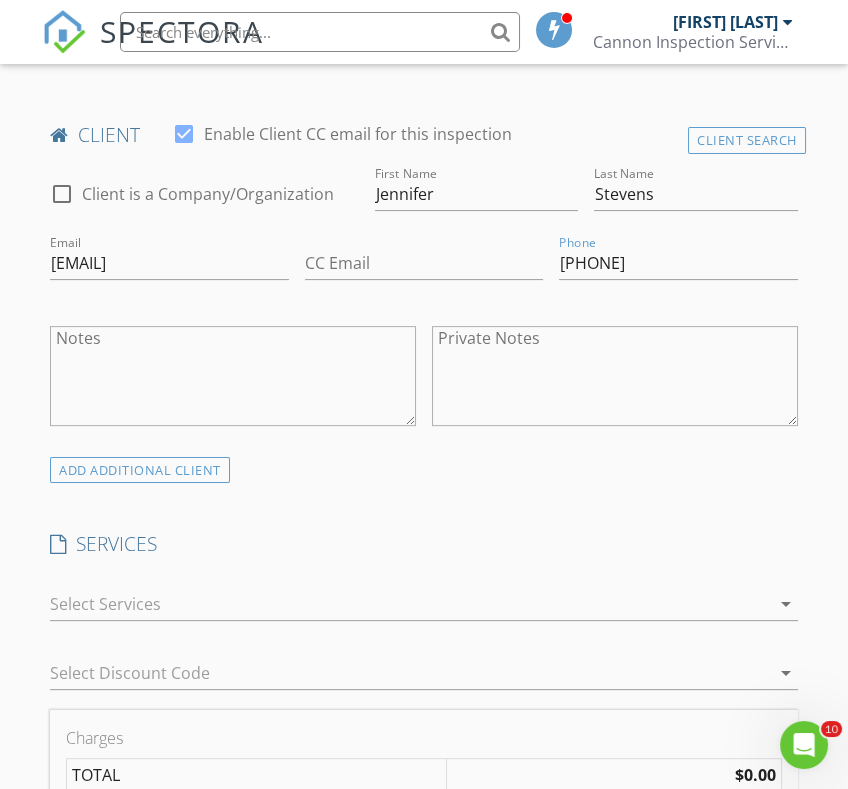 click on "arrow_drop_down" at bounding box center [786, 604] 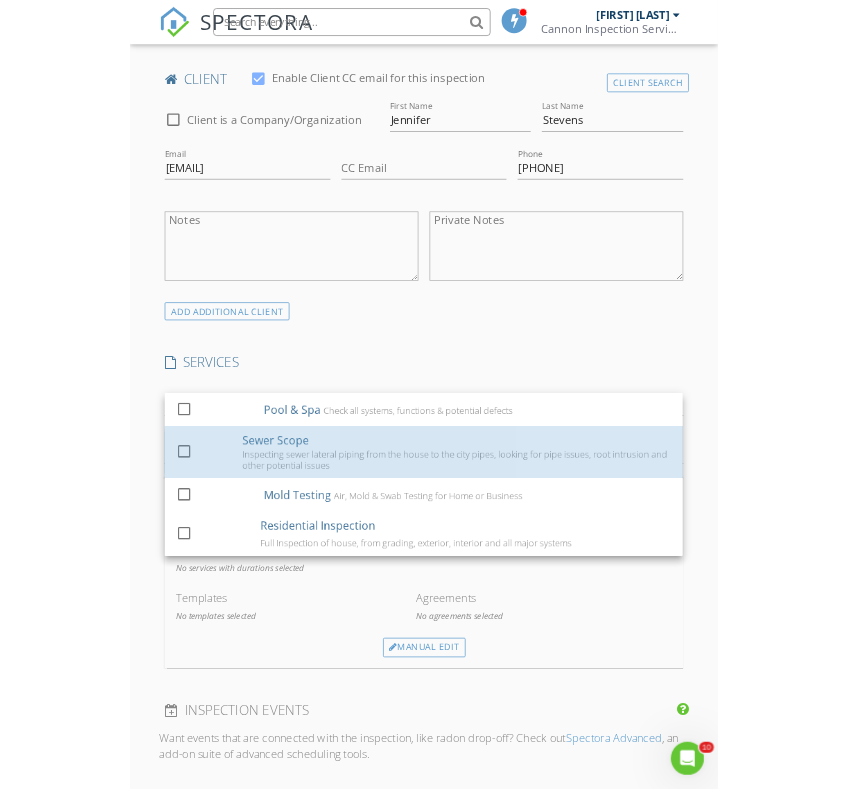 scroll, scrollTop: 895, scrollLeft: 0, axis: vertical 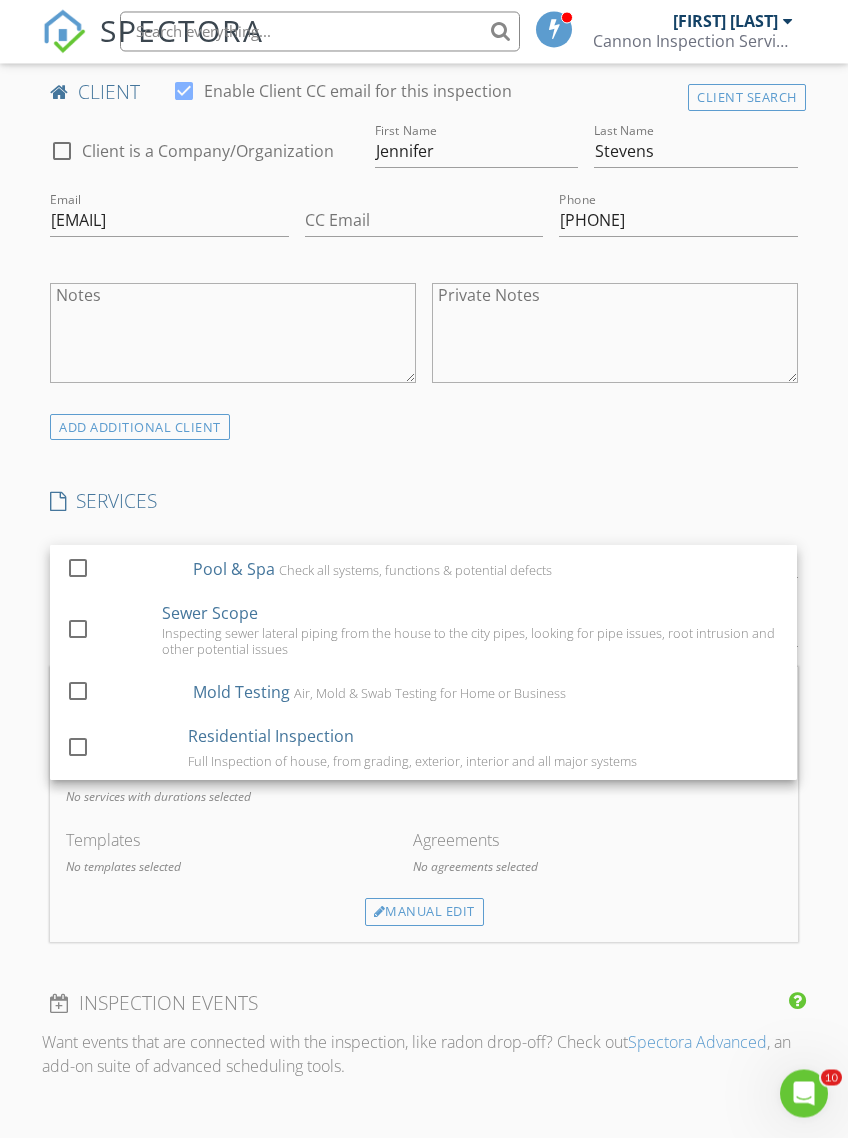 click on "INSPECTOR(S)
check_box   [FIRST] [LAST]   PRIMARY   [FIRST] [LAST] arrow_drop_down   check_box_outline_blank [FIRST] [LAST] specifically requested
Date/Time
08/02/2025 11:00 AM
Location
Address Search       Address [NUMBER] [STREET]   Unit   City [CITY]   State [STATE]   Zip [ZIP]   County [COUNTY]     Square Feet   Year Built   Foundation arrow_drop_down
client
check_box Enable Client CC email for this inspection   Client Search     check_box_outline_blank Client is a Company/Organization     First Name [FIRST]   Last Name [LAST]   Email [EMAIL]   CC Email   Phone [PHONE]           Notes   Private Notes
ADDITIONAL client
SERVICES
check_box_outline_blank   Pool & Spa   Check all systems, functions & potential defects check_box_outline_blank   Sewer Scope" at bounding box center [423, 832] 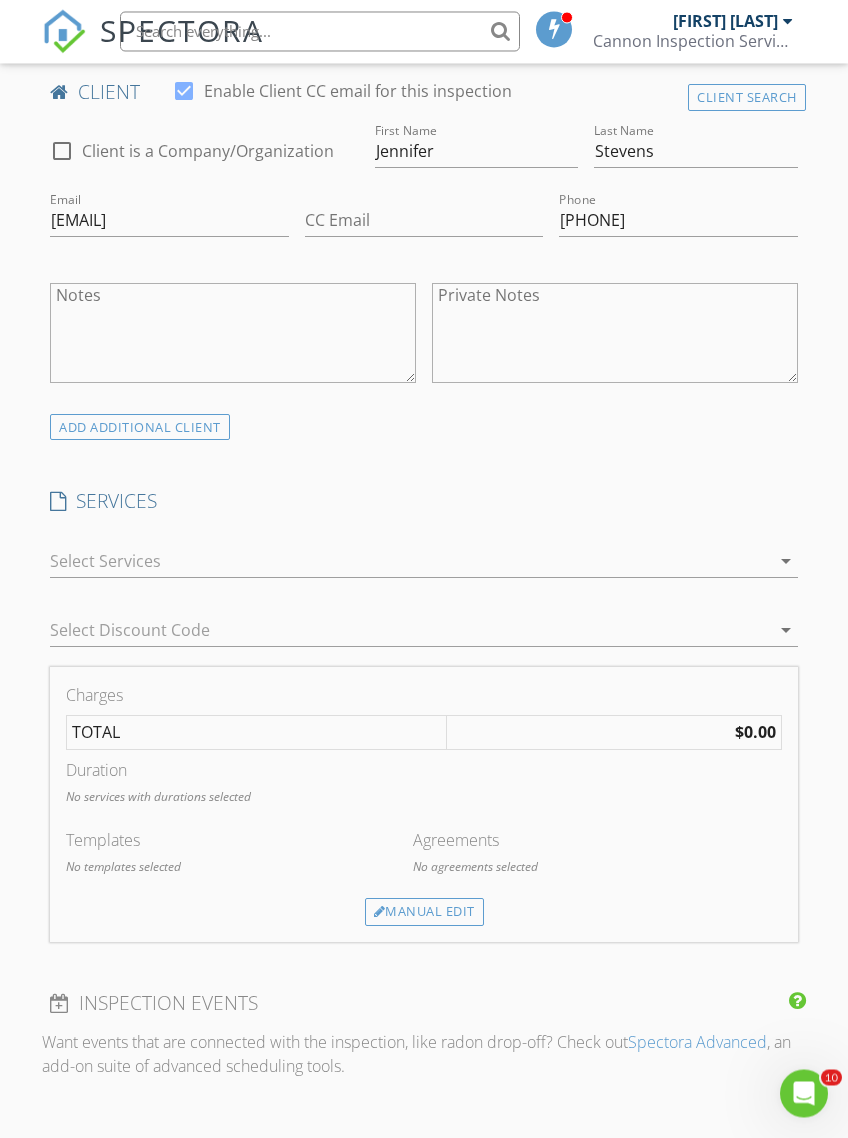 click on "Manual Edit" at bounding box center (424, 913) 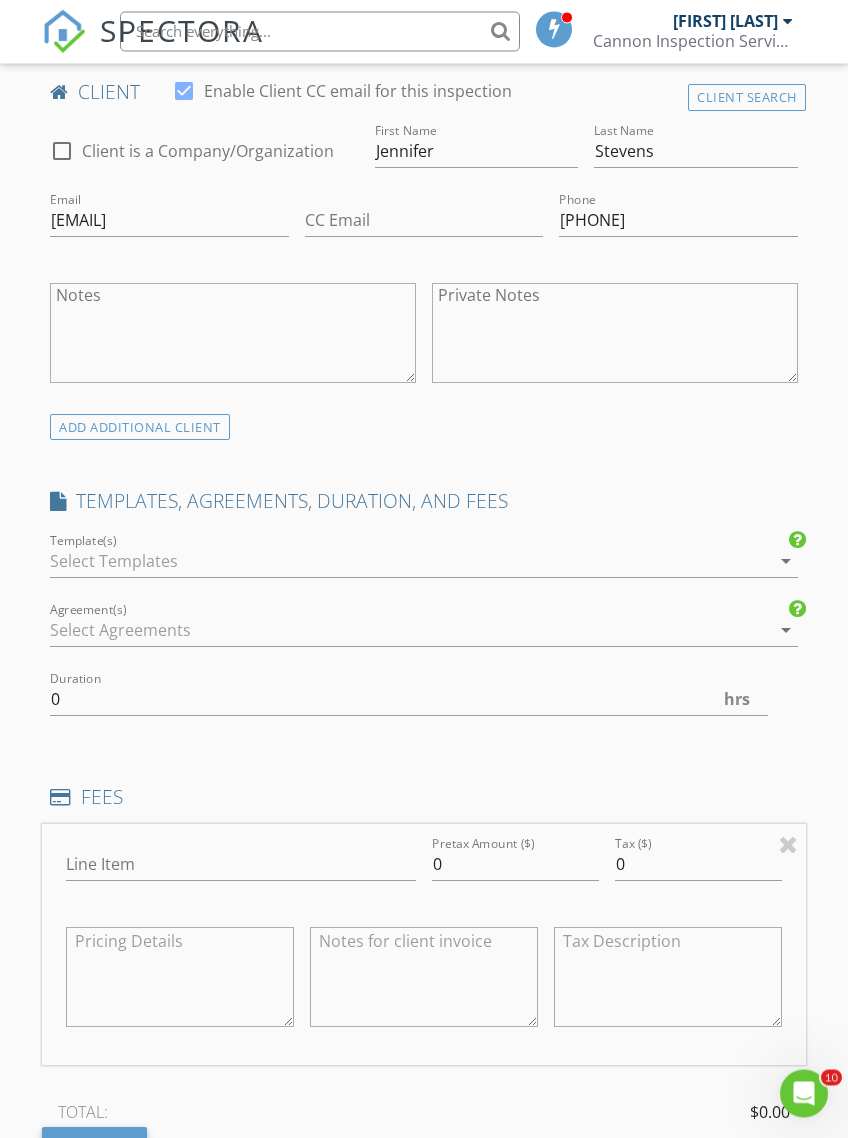 click on "arrow_drop_down" at bounding box center (786, 562) 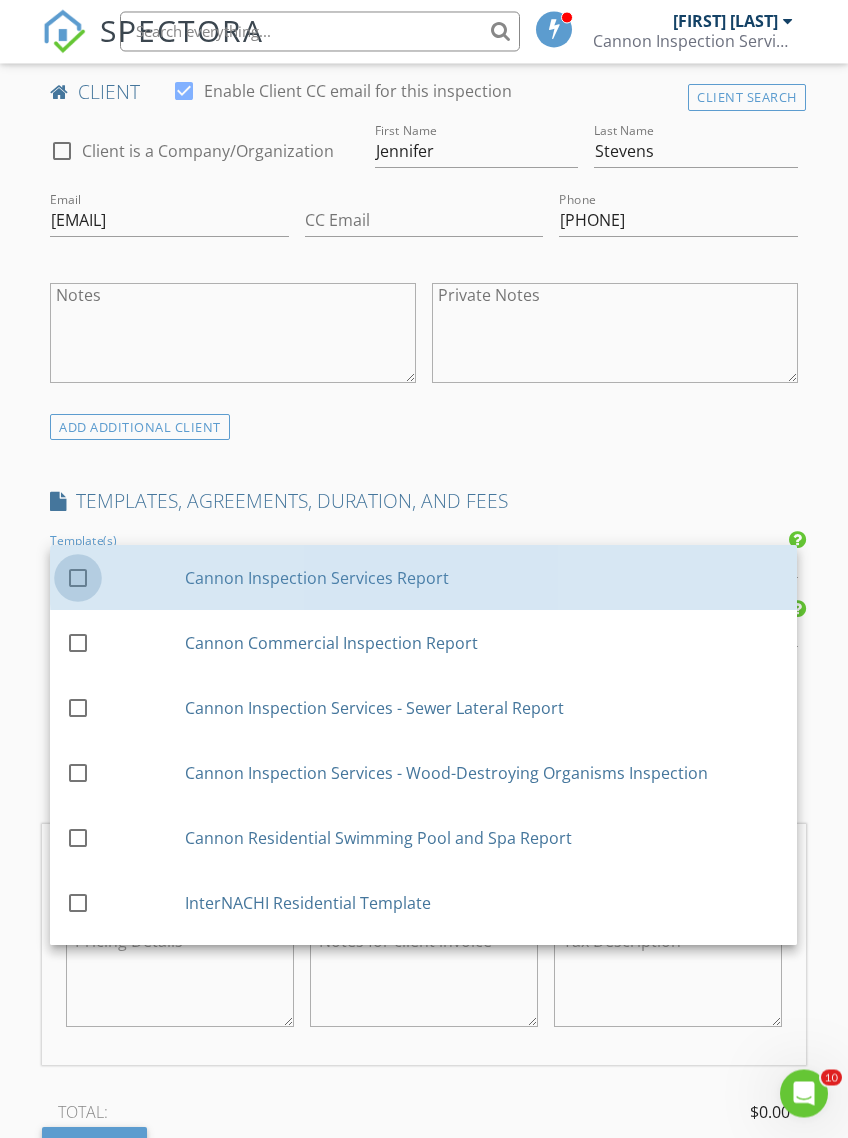 click at bounding box center [78, 579] 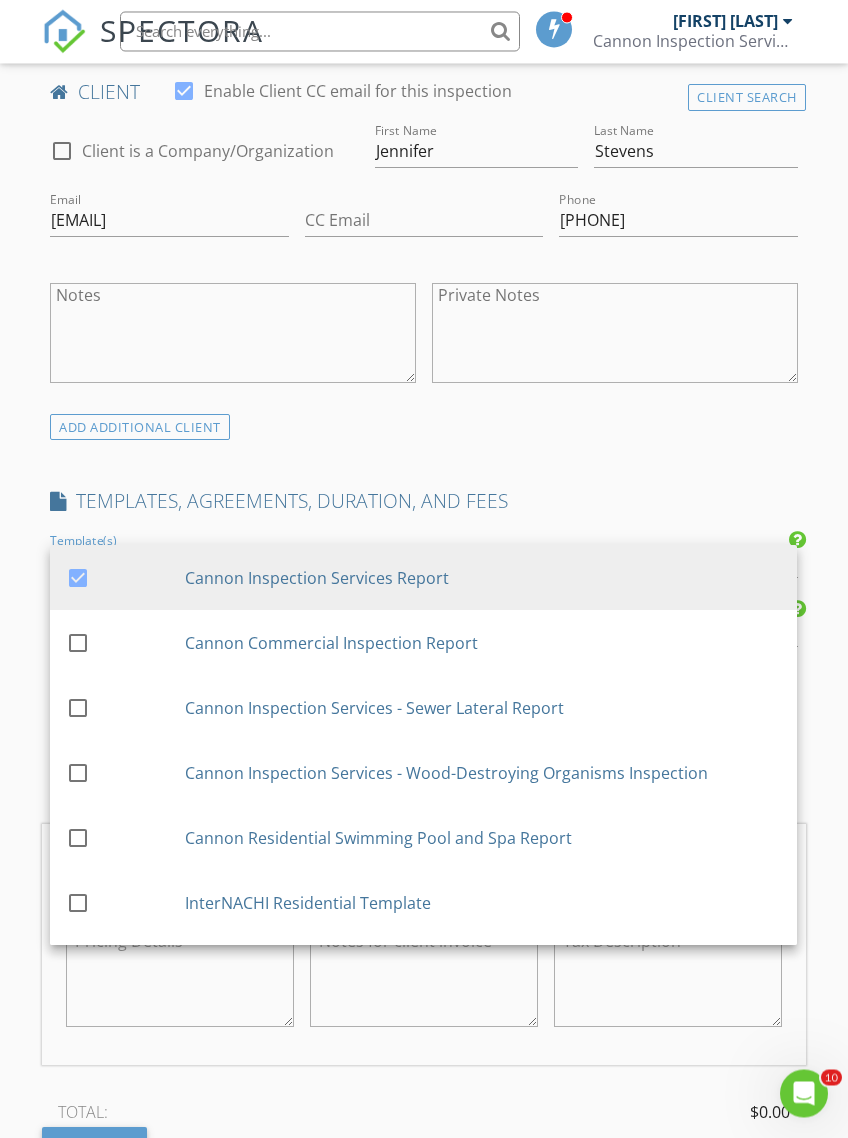 click on "ADD ADDITIONAL client" at bounding box center [423, 427] 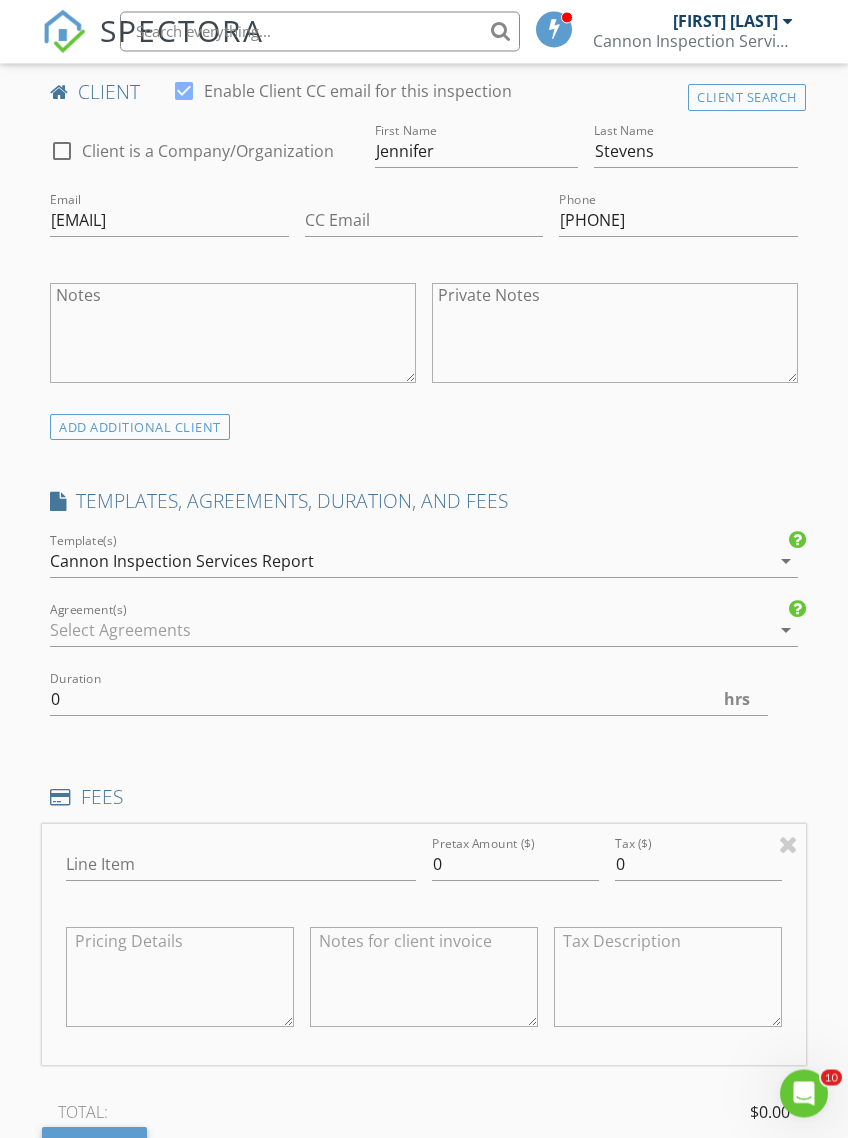 click on "arrow_drop_down" at bounding box center (786, 631) 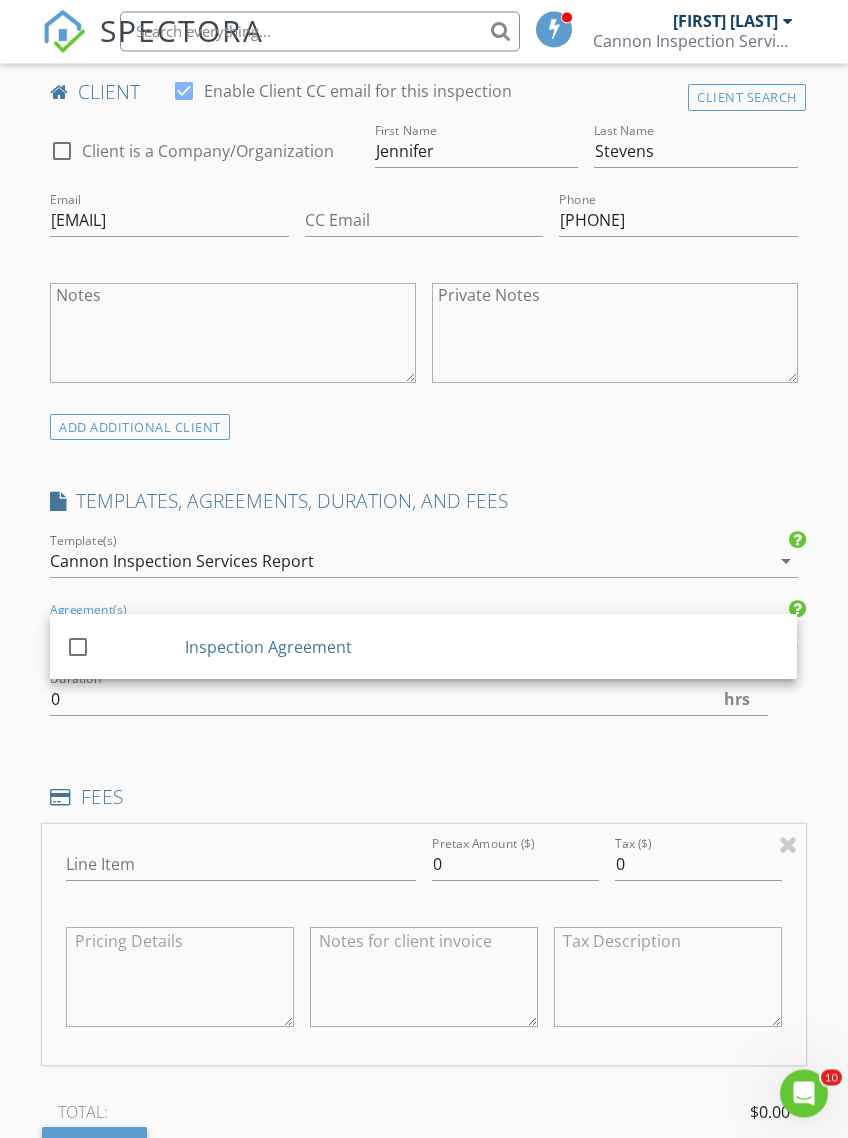 click at bounding box center (78, 648) 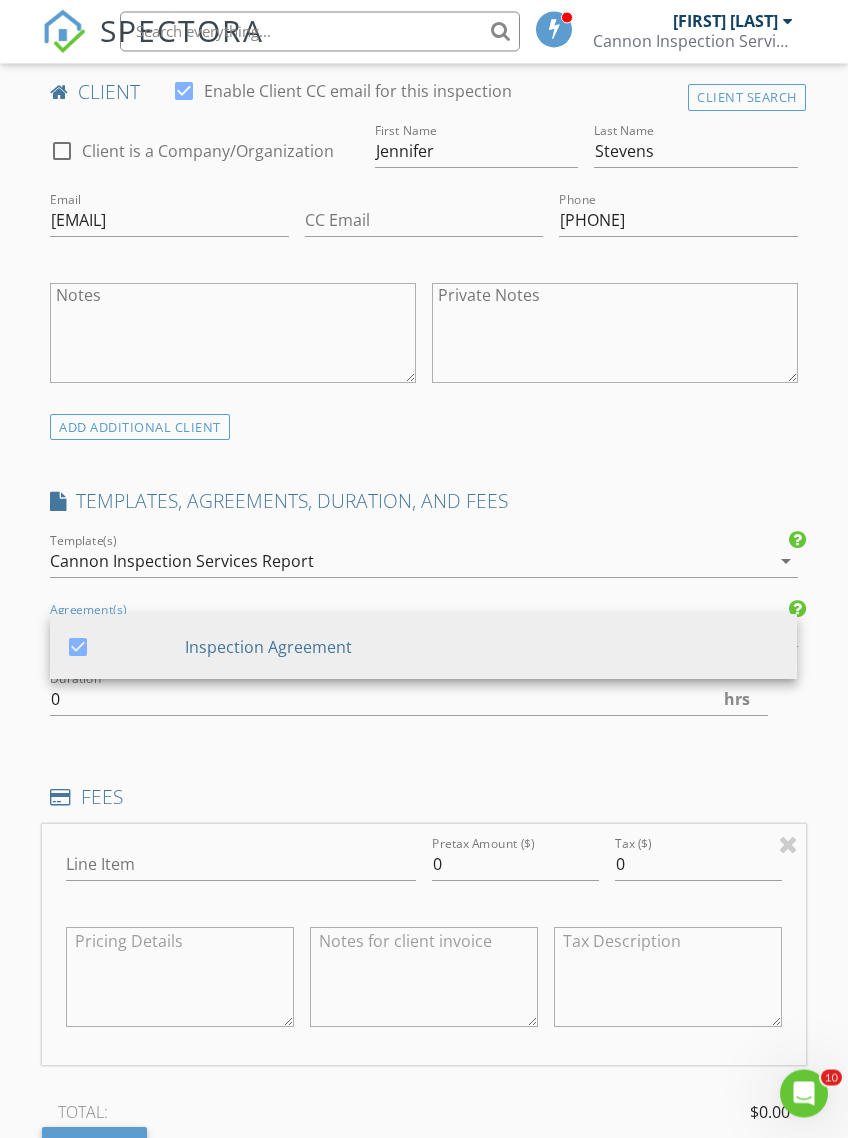 click on "FEES" at bounding box center [423, 805] 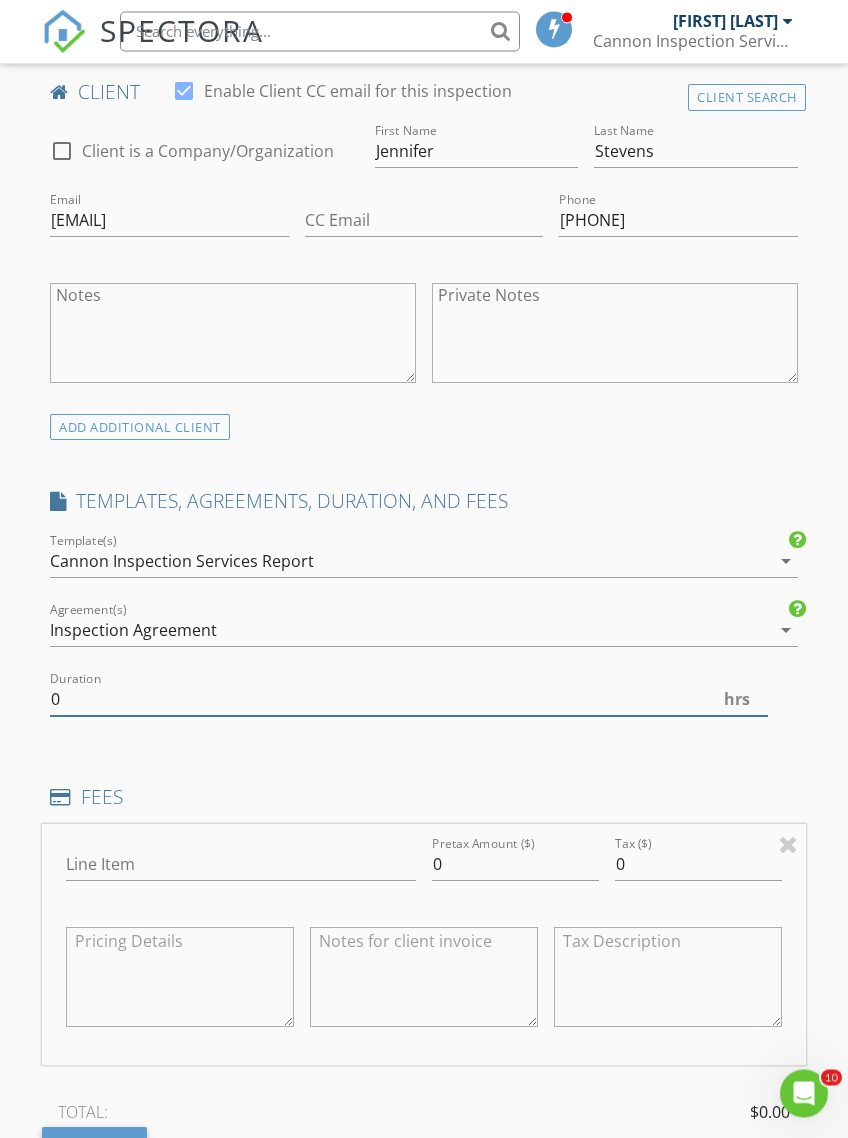 click on "0" at bounding box center (408, 700) 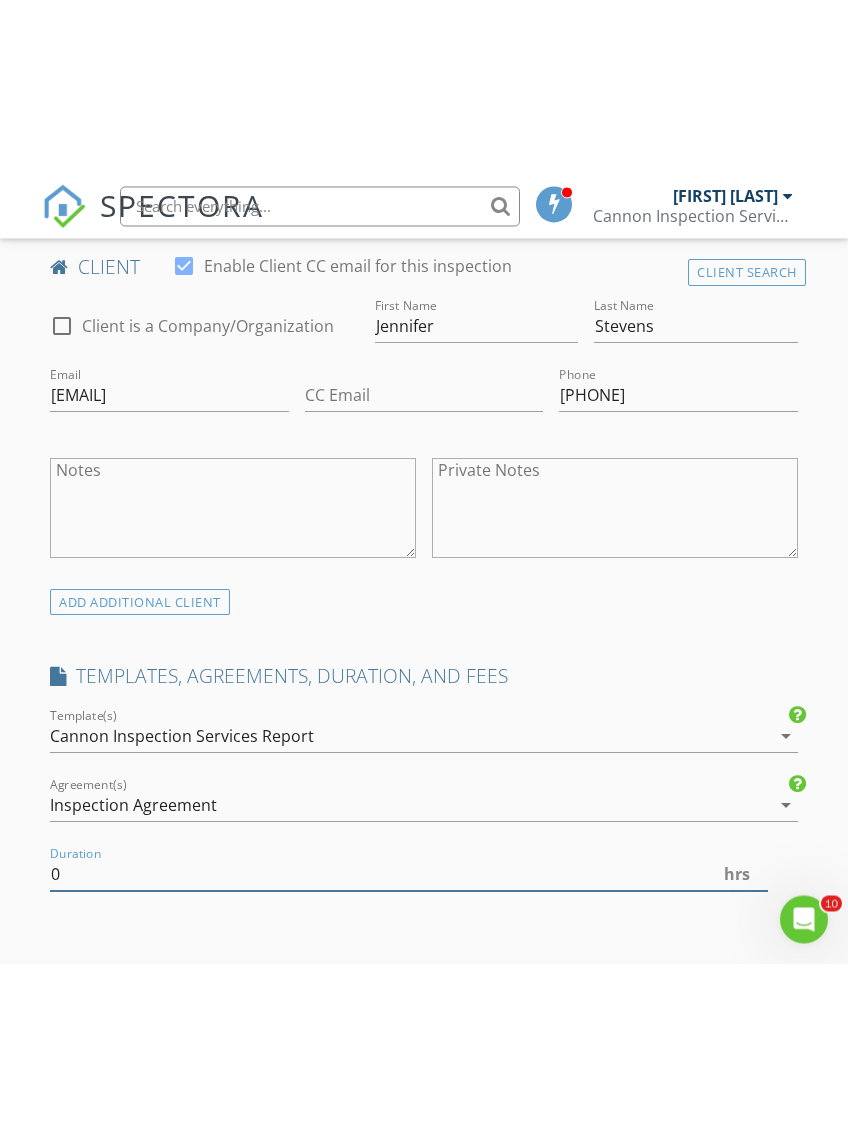 scroll, scrollTop: 896, scrollLeft: 0, axis: vertical 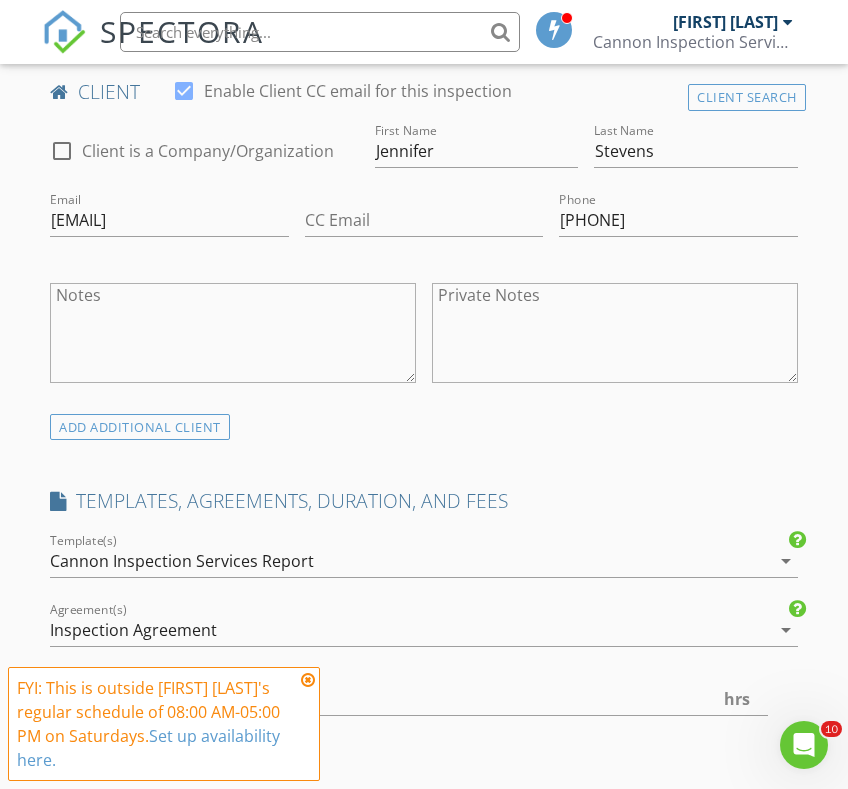 click at bounding box center [308, 680] 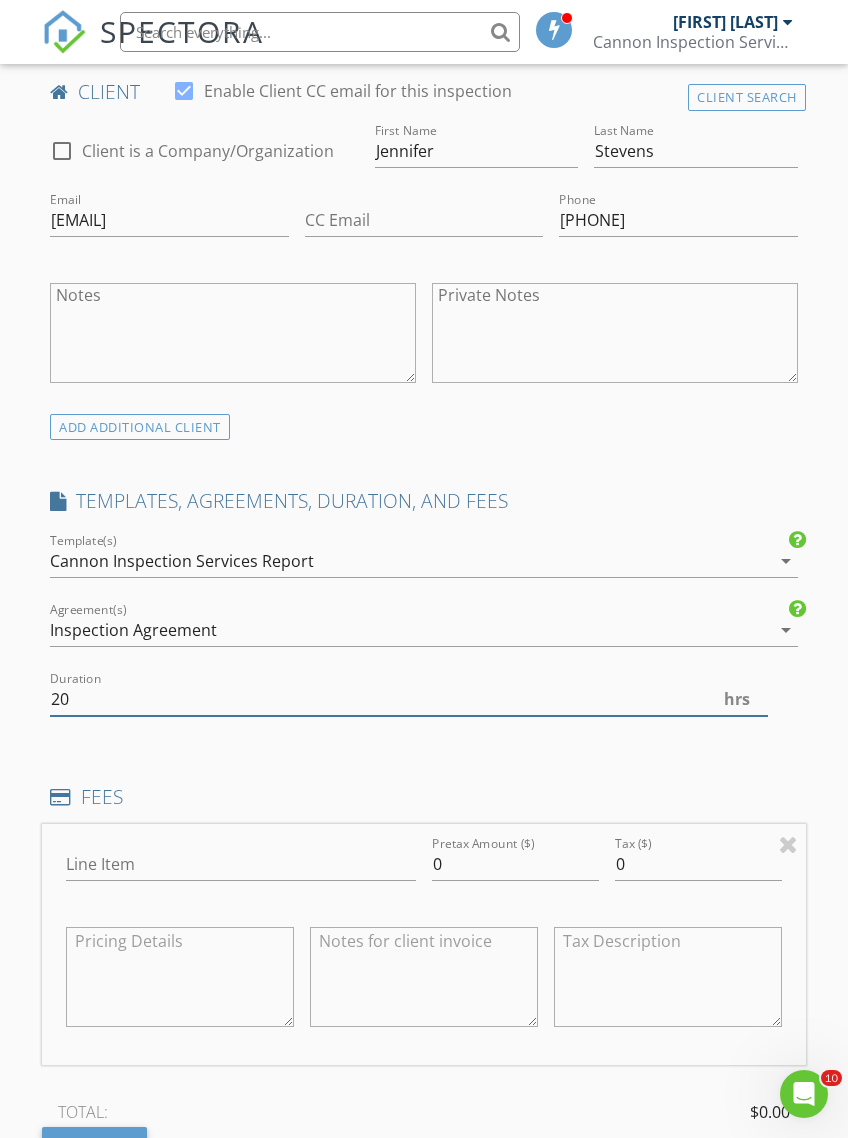 click on "20" at bounding box center [408, 699] 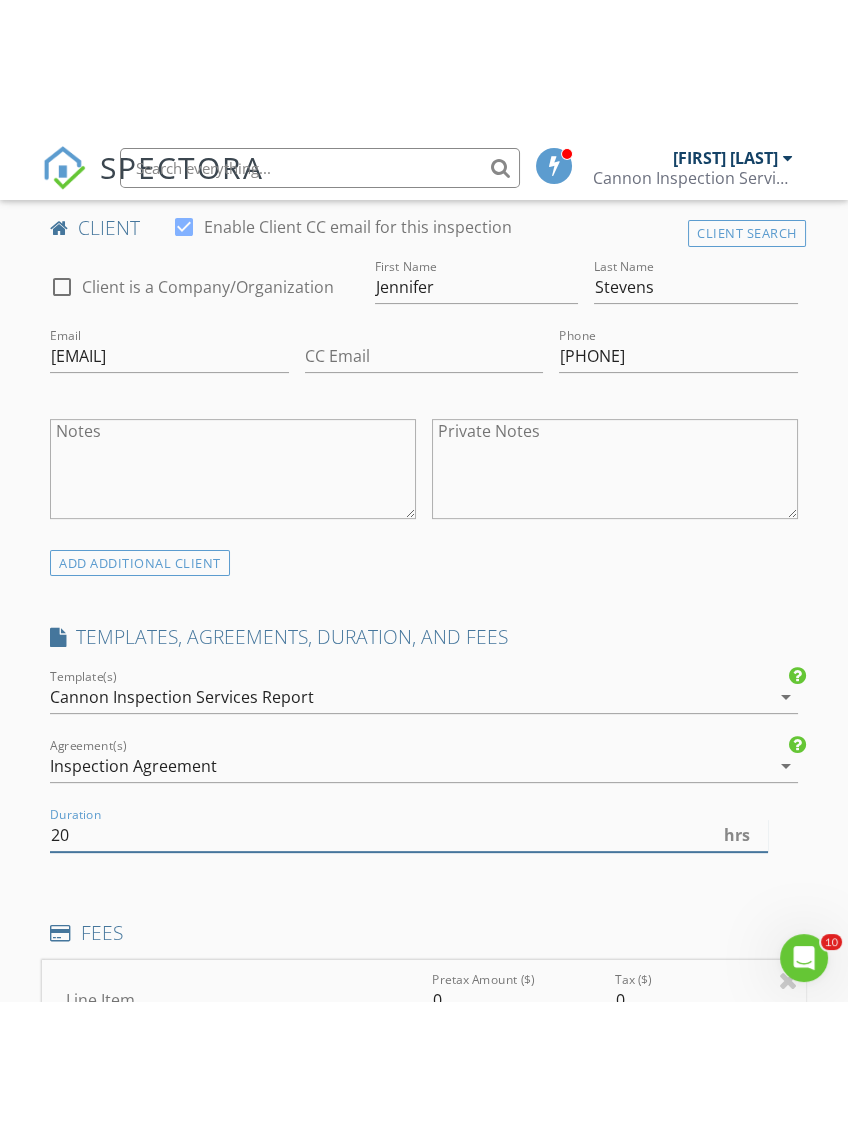 scroll, scrollTop: 896, scrollLeft: 0, axis: vertical 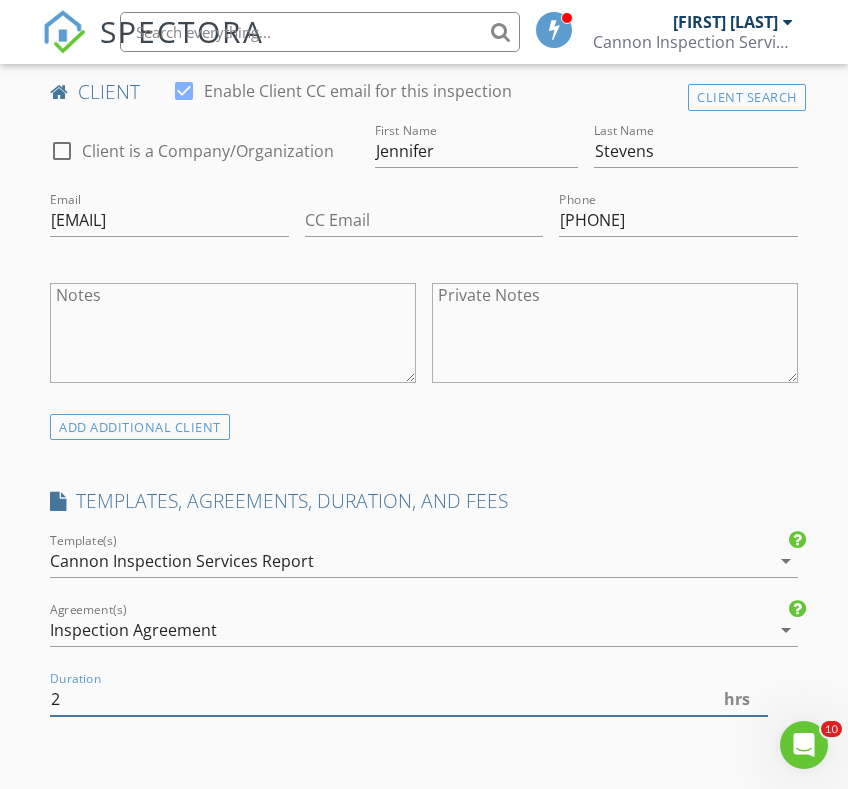 type on "2" 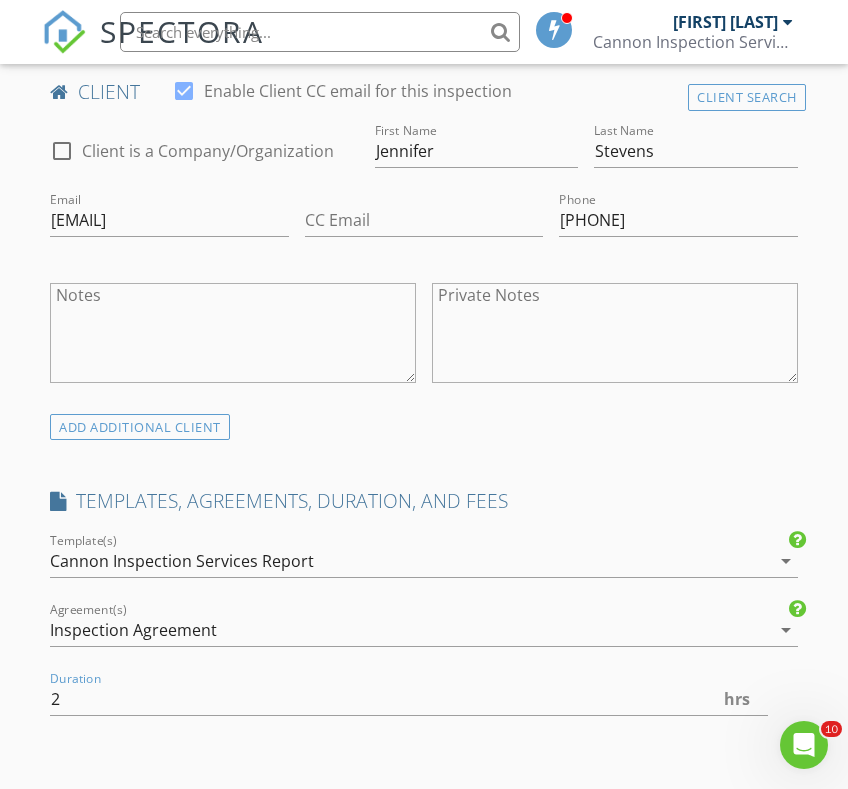 click on "ADD ADDITIONAL client" at bounding box center [423, 426] 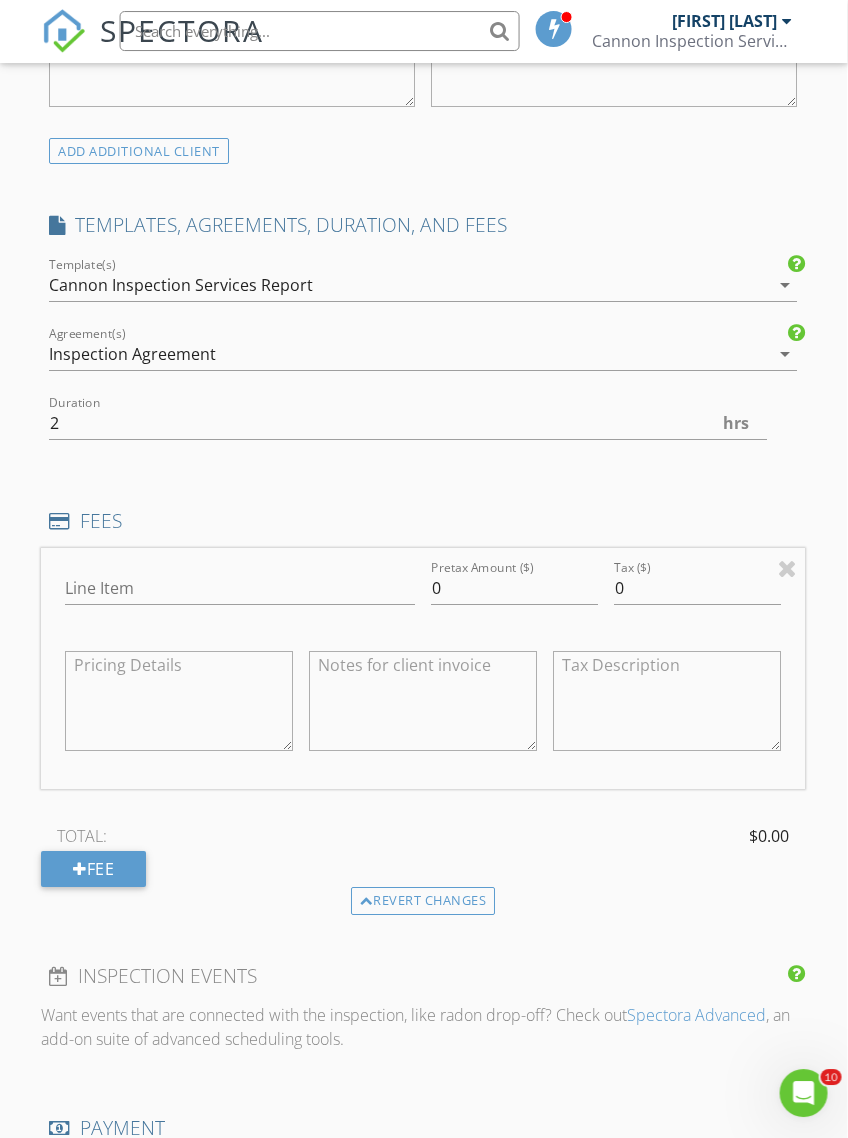 scroll, scrollTop: 1182, scrollLeft: 1, axis: both 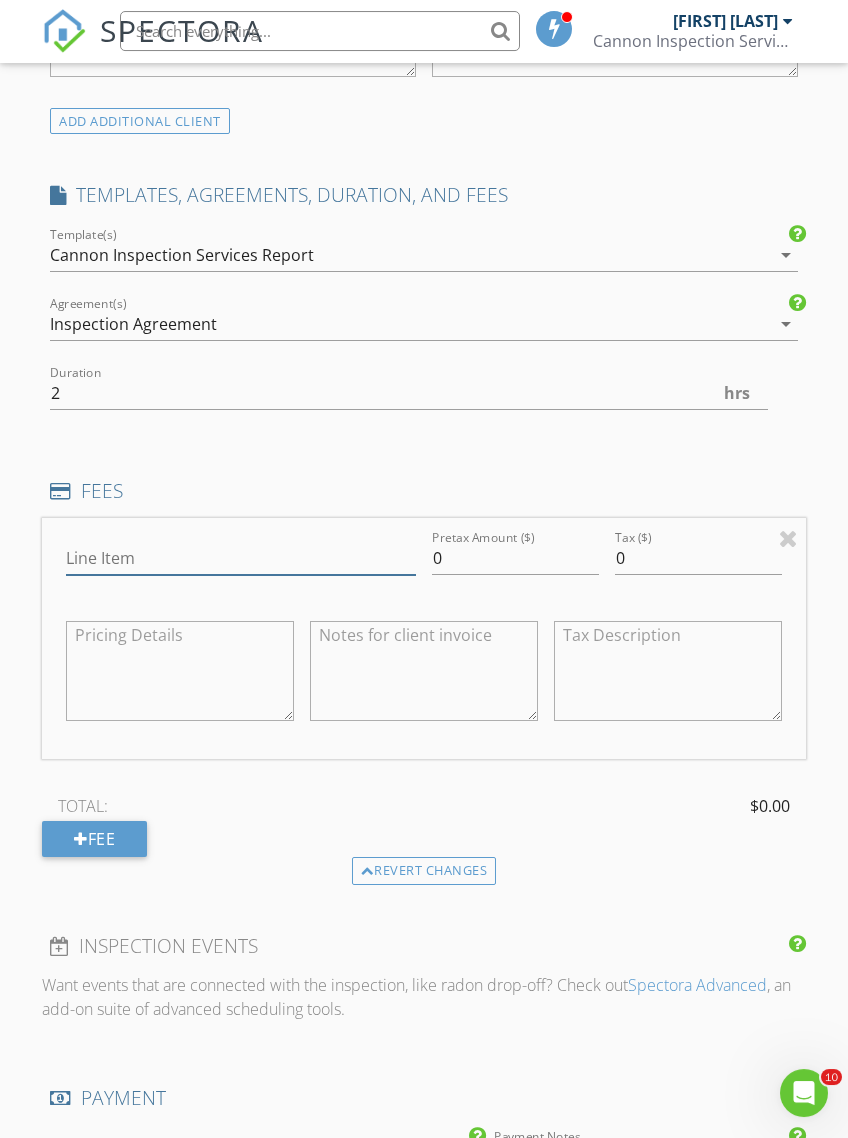 click on "Line Item" at bounding box center (241, 559) 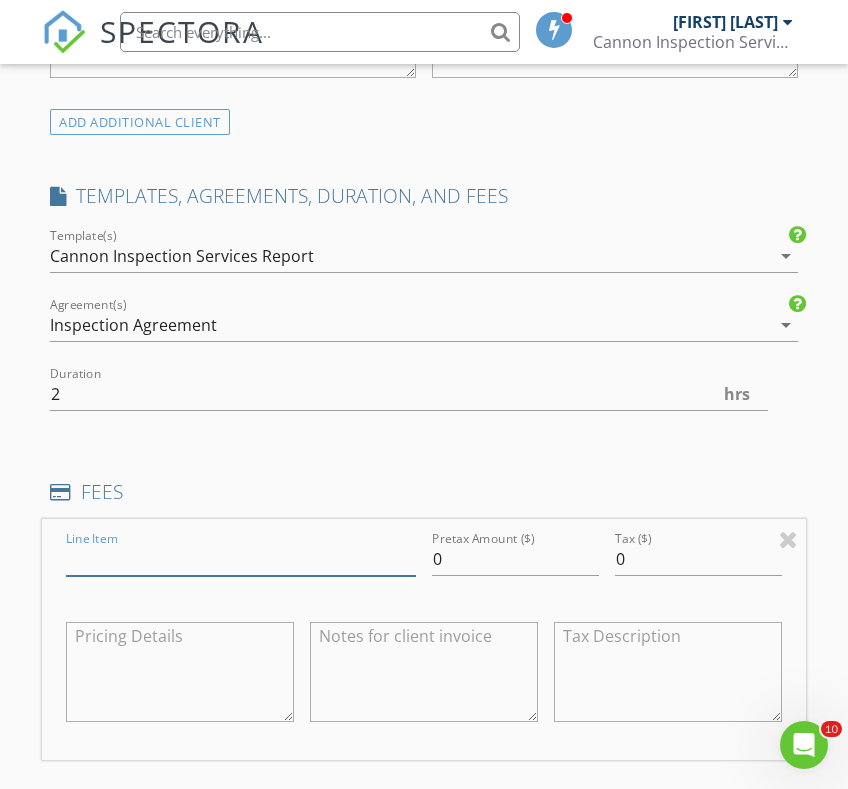 scroll, scrollTop: 1202, scrollLeft: 0, axis: vertical 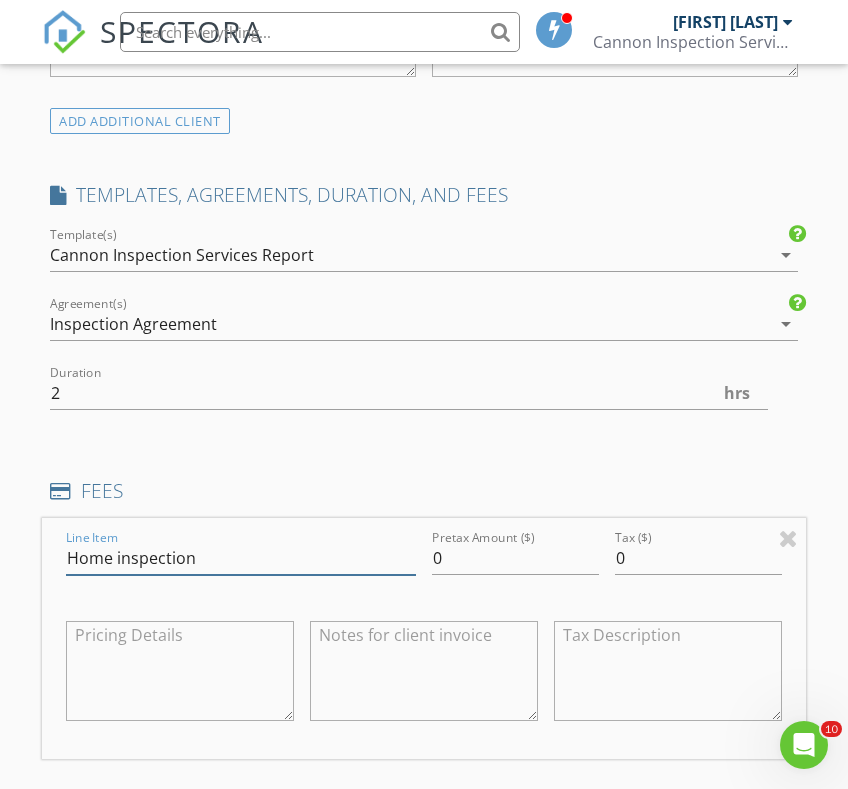 type on "Home inspection" 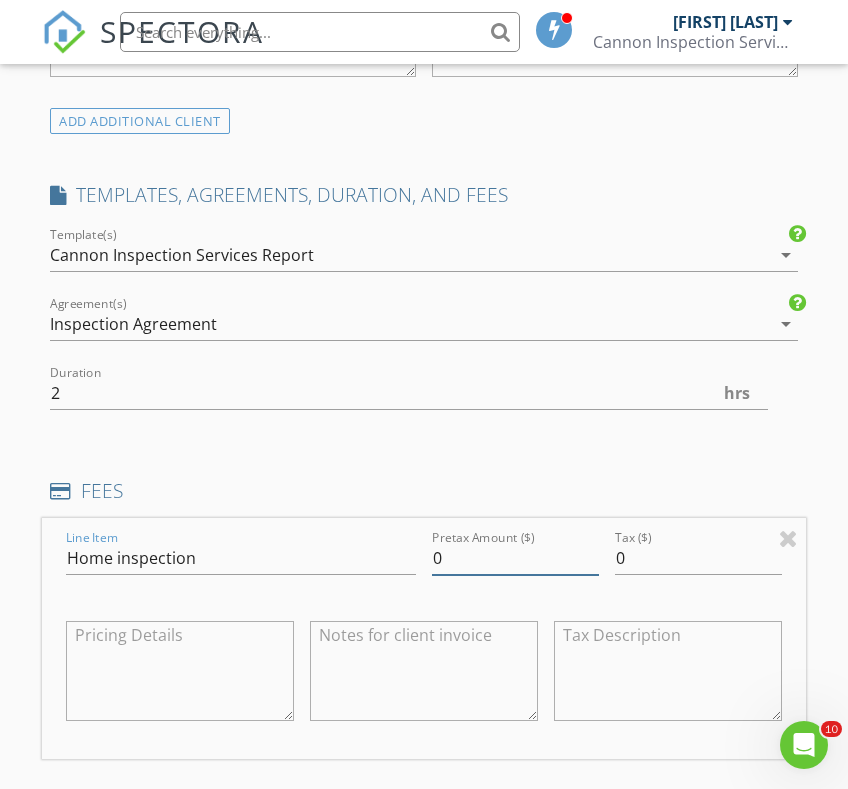 click on "0" at bounding box center (515, 558) 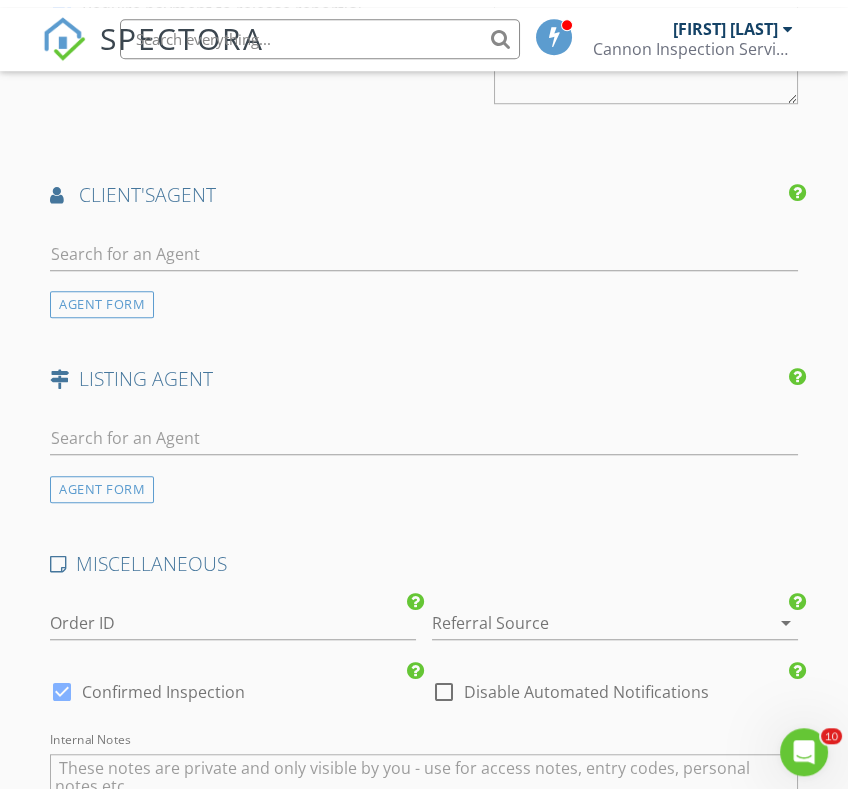 scroll, scrollTop: 2355, scrollLeft: 0, axis: vertical 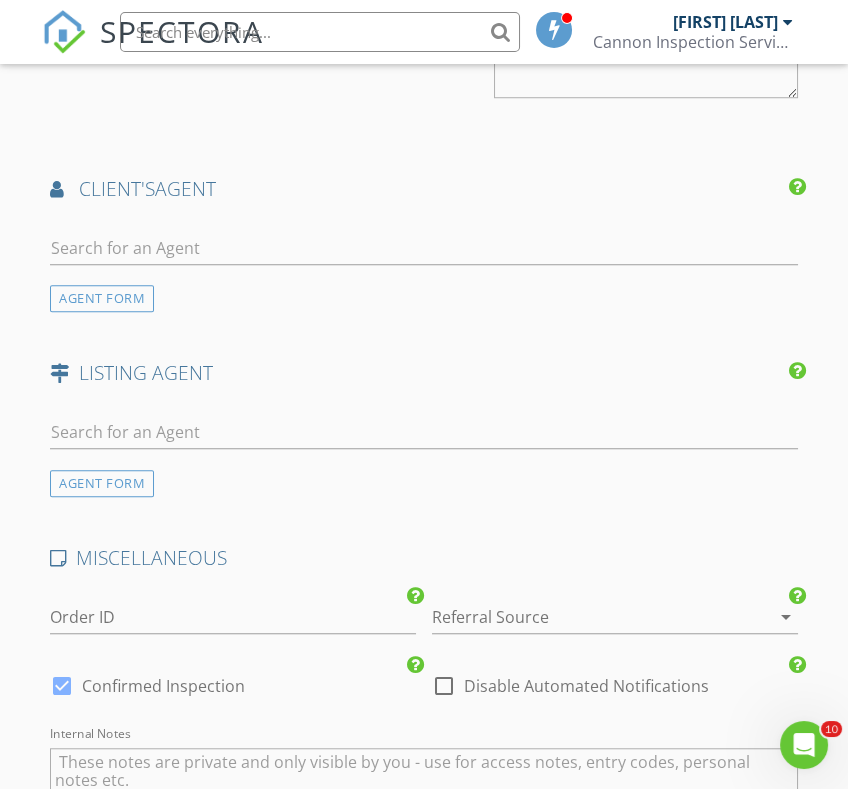 type on "500.00" 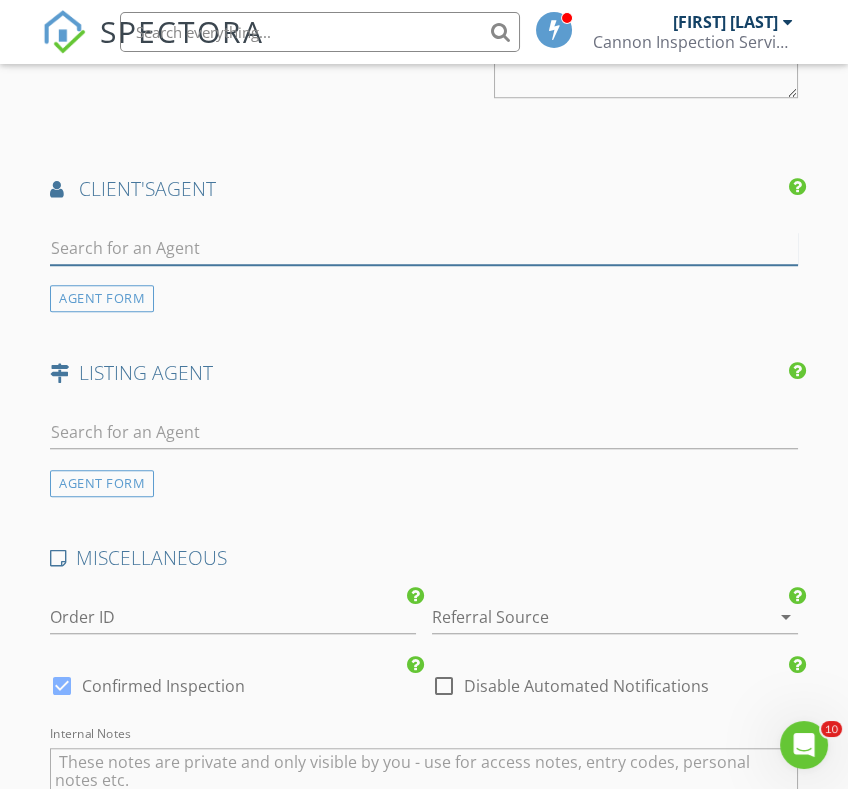 click at bounding box center (423, 248) 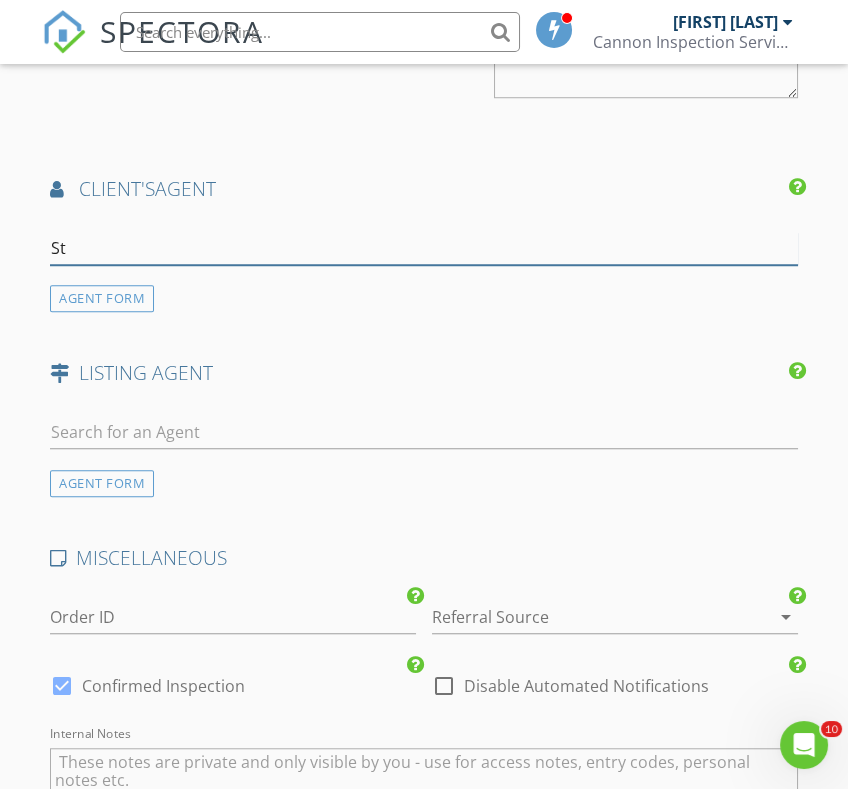 type on "S" 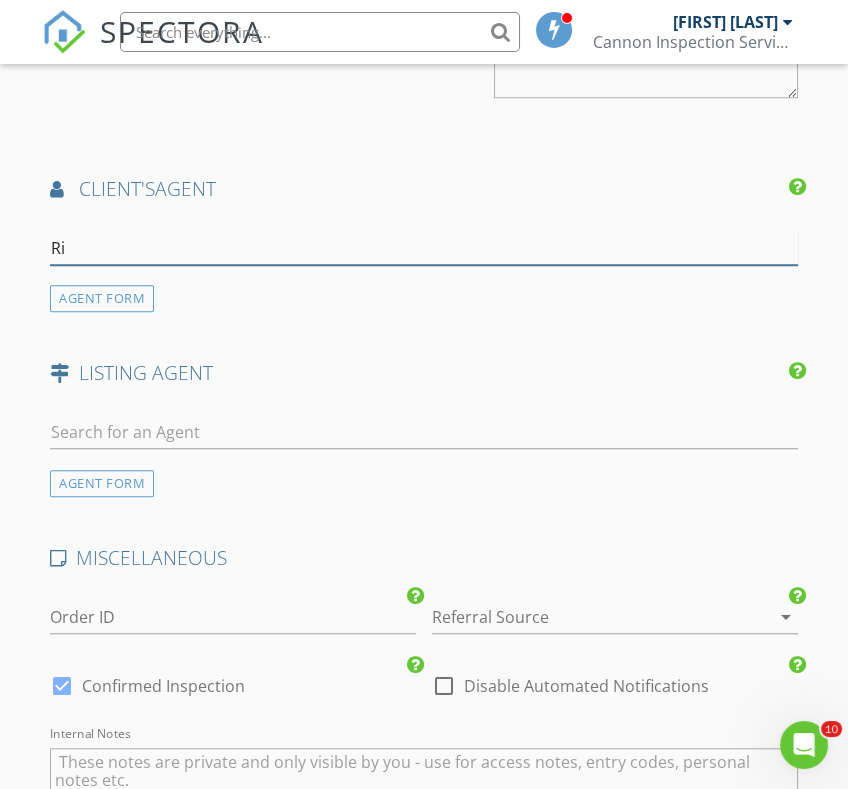 type on "R" 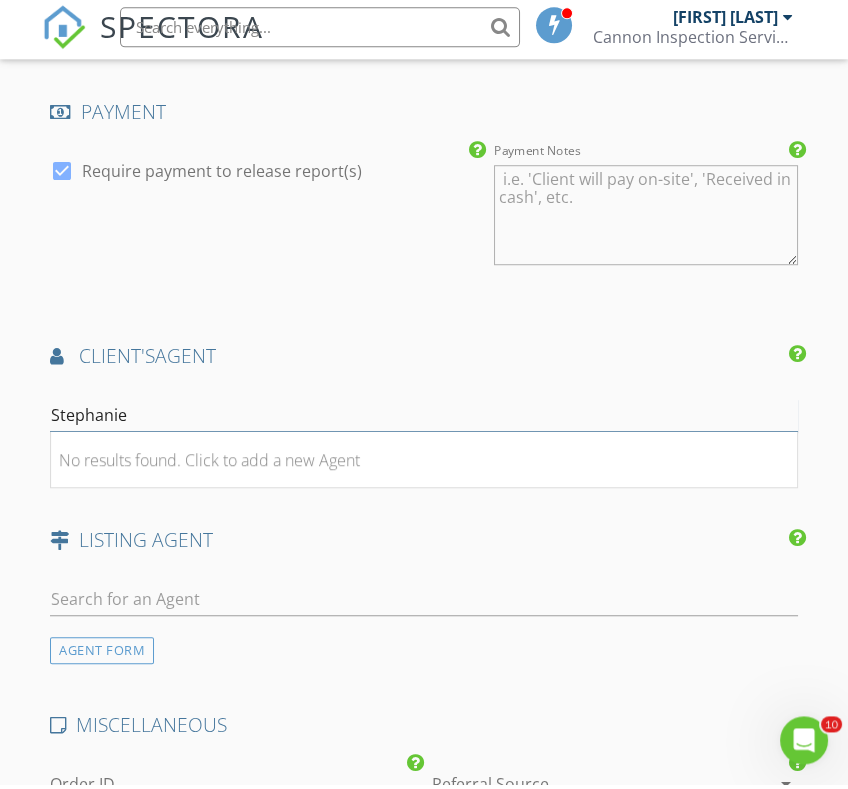 scroll, scrollTop: 2183, scrollLeft: 0, axis: vertical 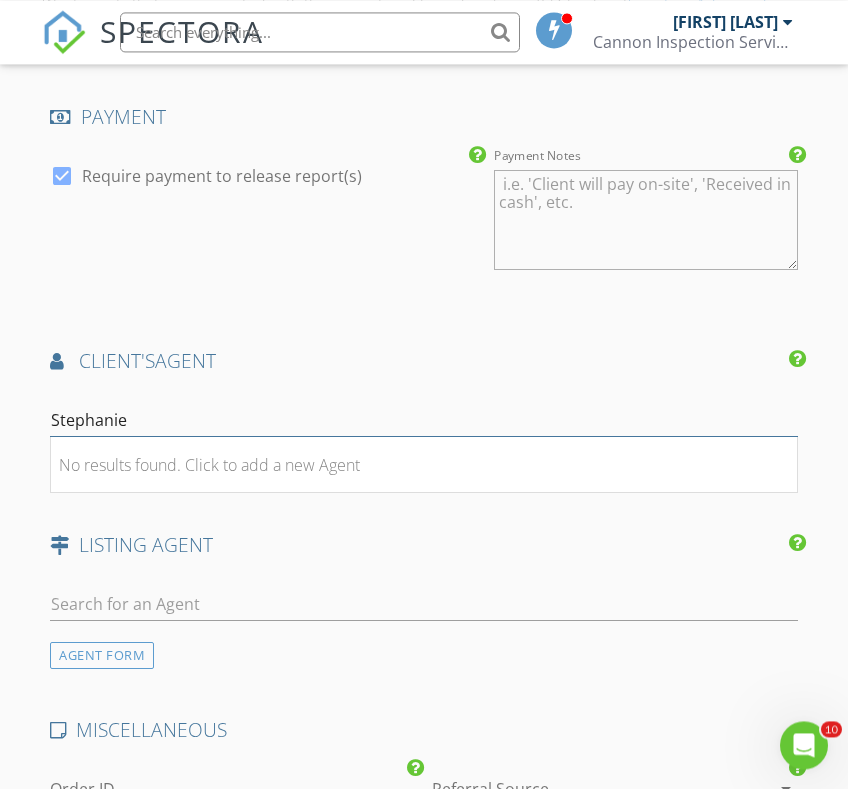 type on "Stephanie" 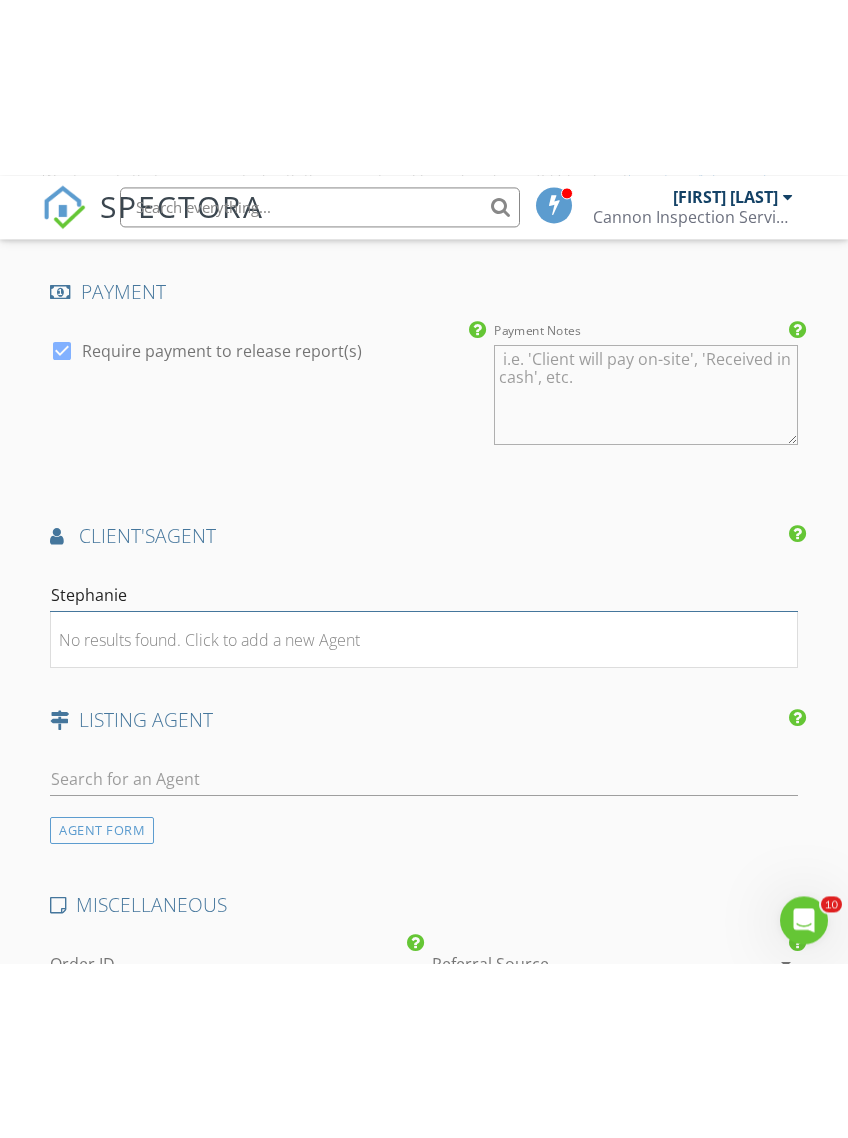 scroll, scrollTop: 2183, scrollLeft: 0, axis: vertical 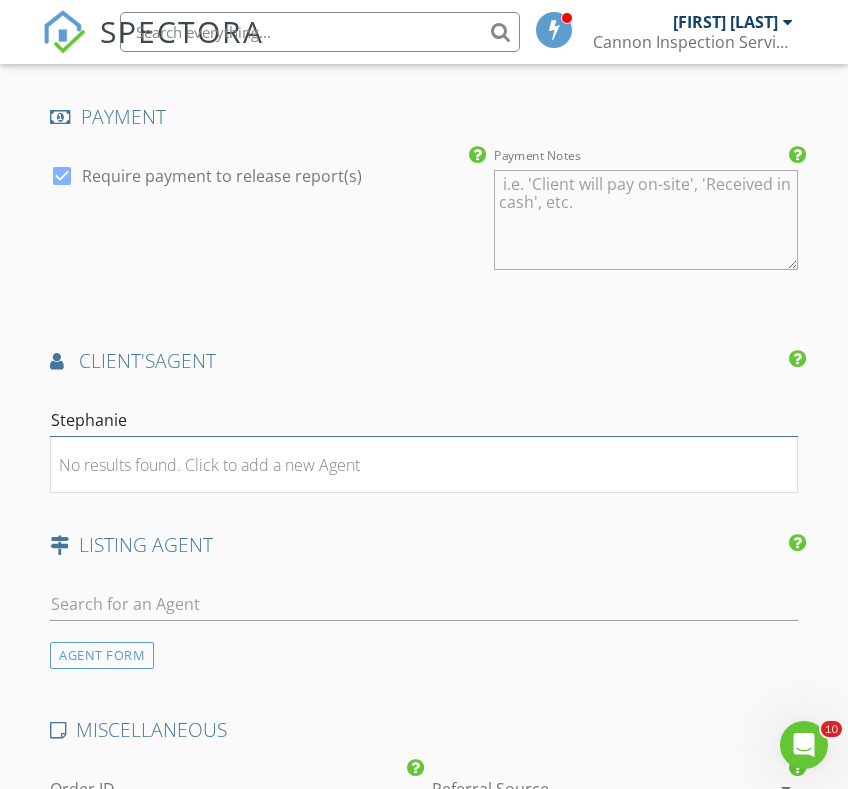 click on "Stephanie" at bounding box center [423, 420] 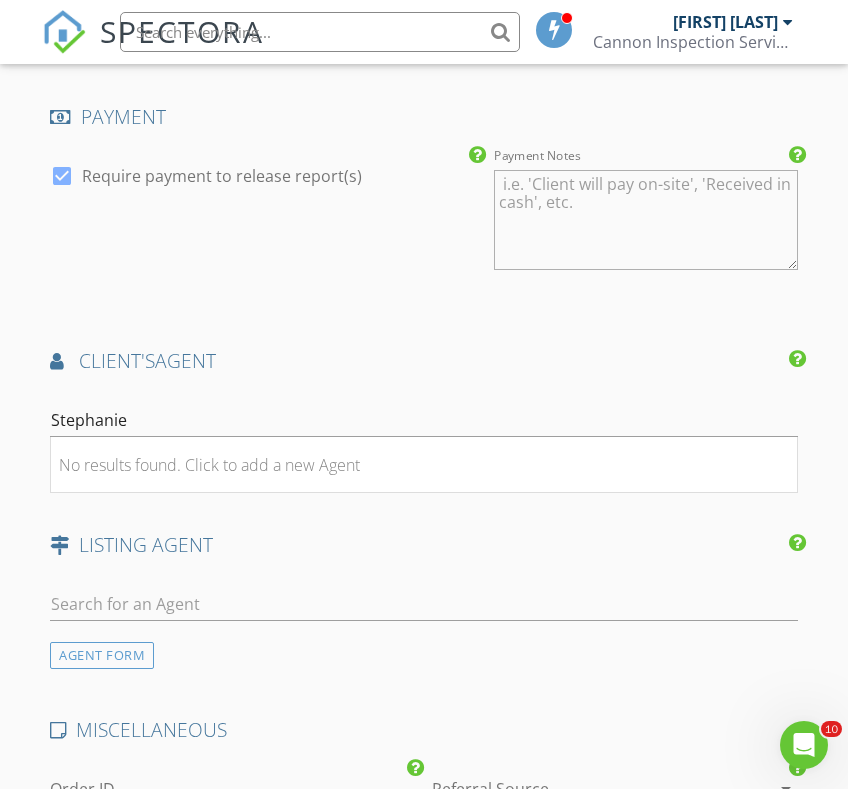 click on "No results found. Click to add a new Agent" at bounding box center [423, 465] 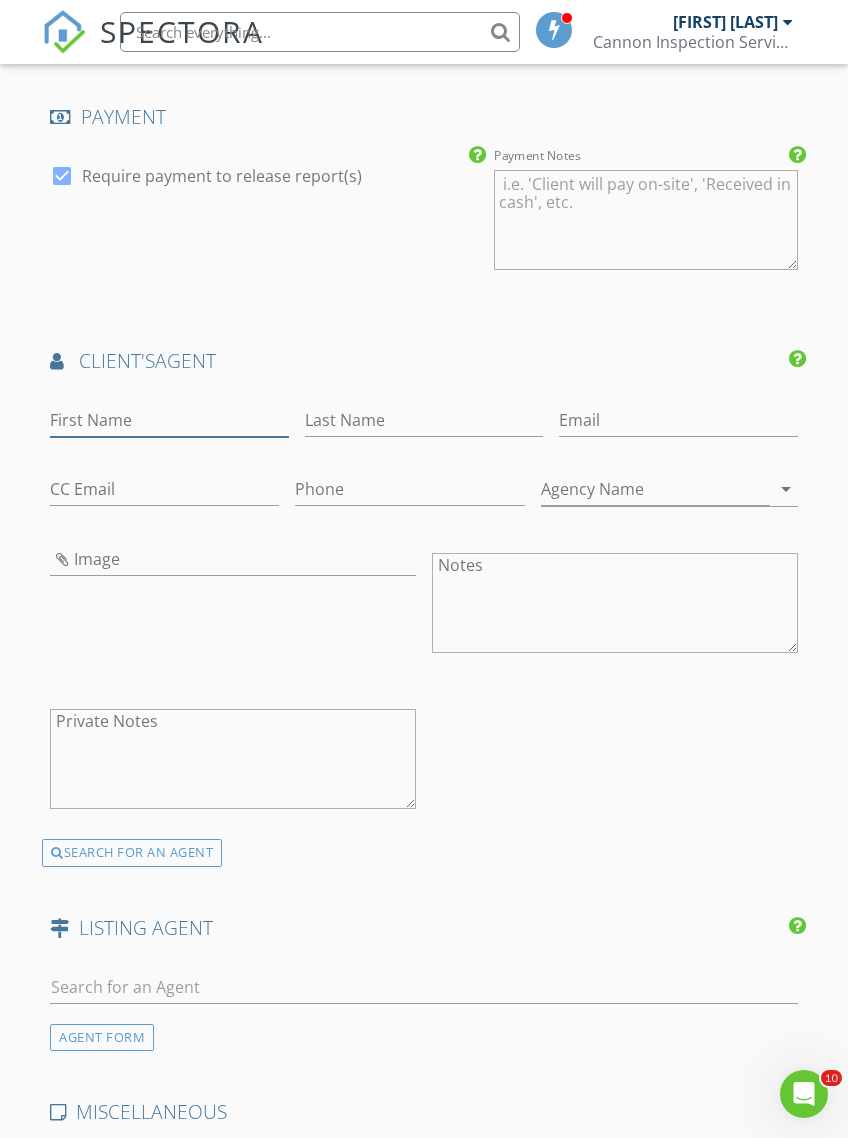 click on "First Name" at bounding box center (169, 420) 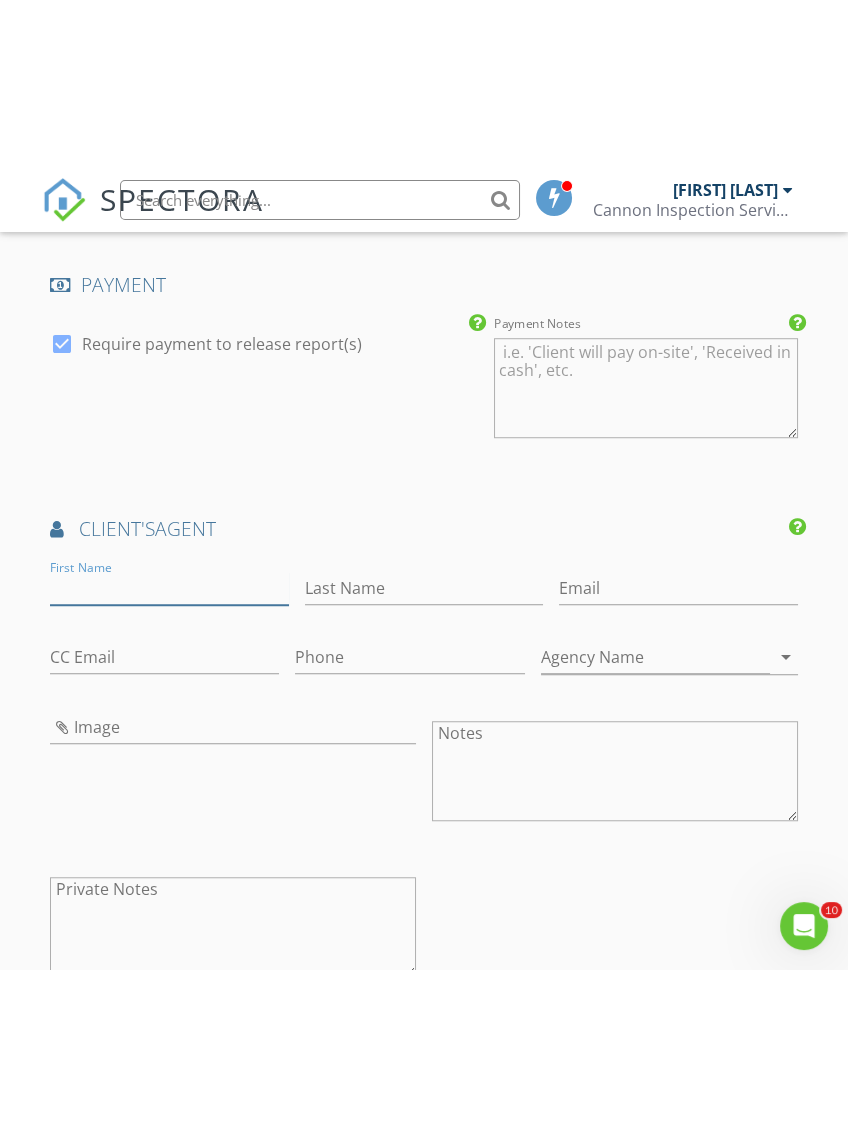 scroll, scrollTop: 2183, scrollLeft: 0, axis: vertical 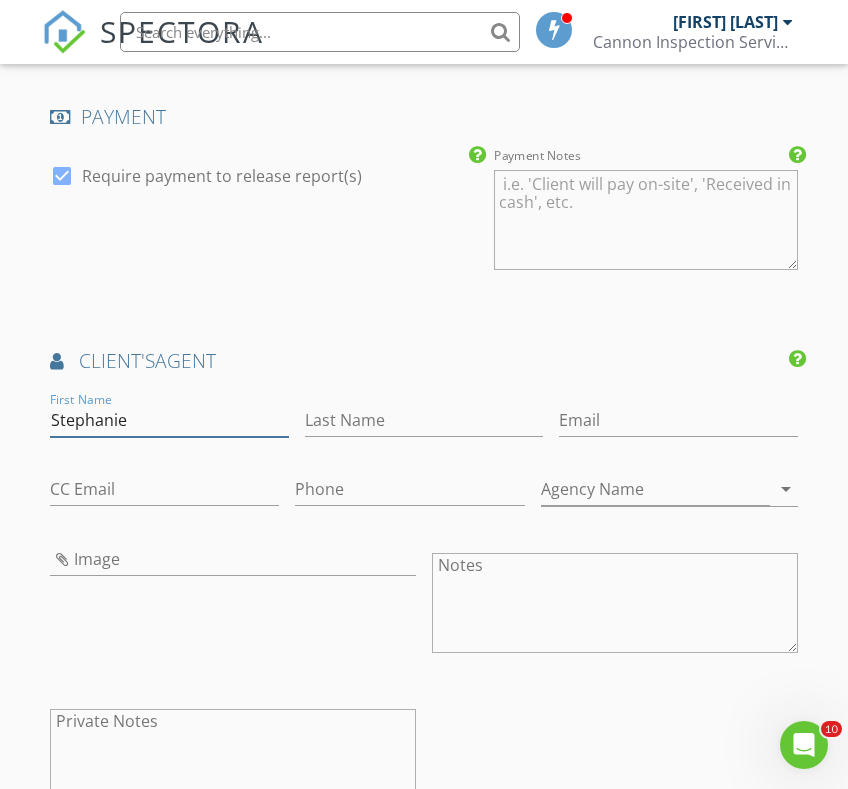 type on "Stephanie" 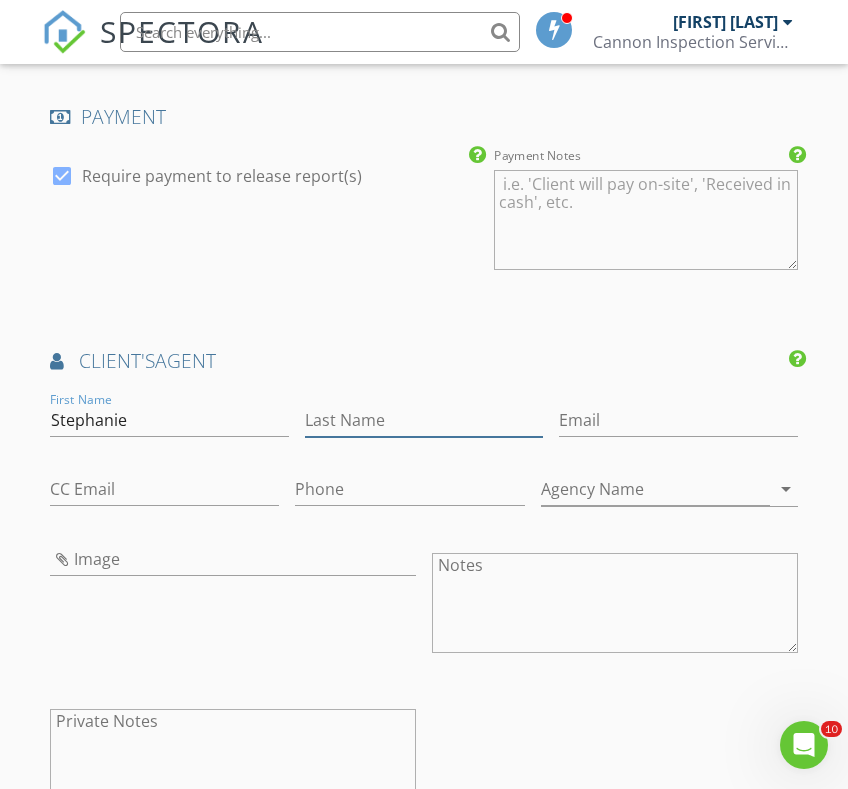 click on "Last Name" at bounding box center [424, 420] 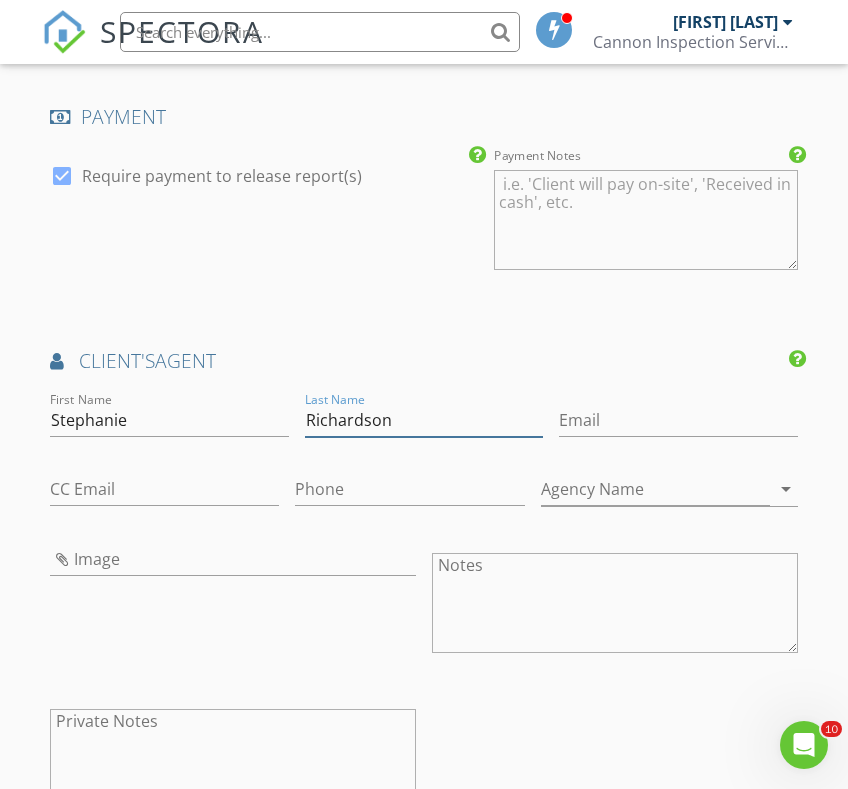 type on "[LAST]" 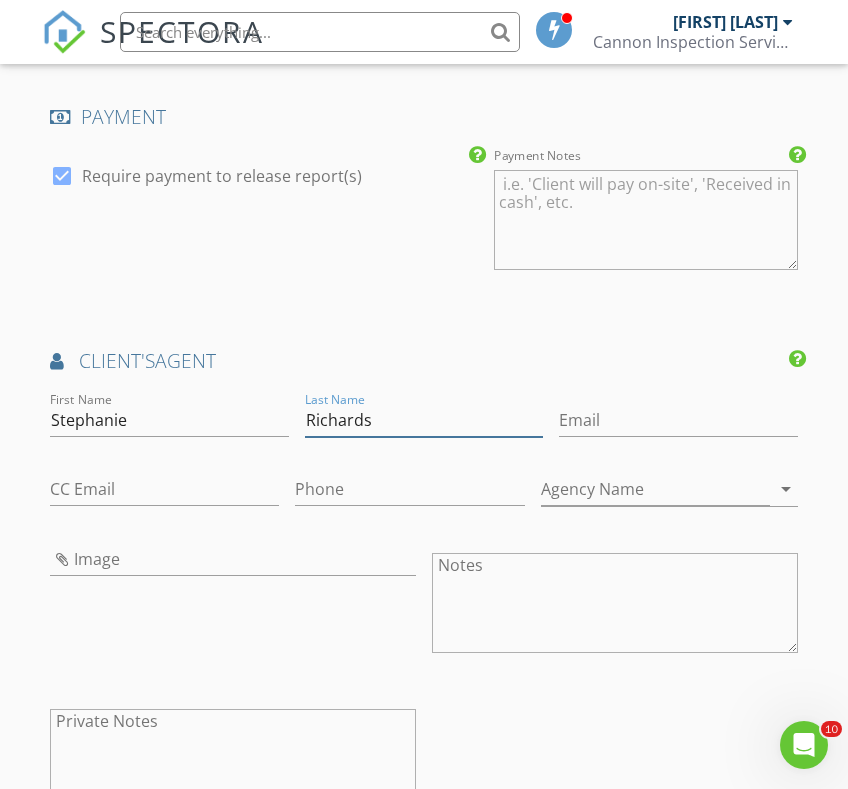 type on "Richards" 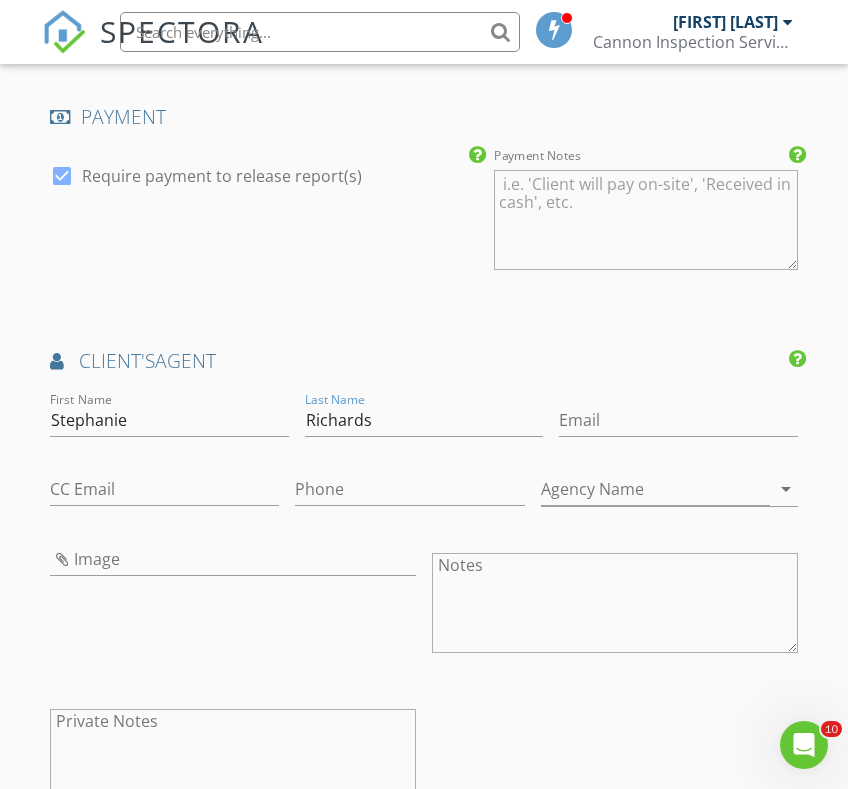 click on "Phone" at bounding box center [409, 493] 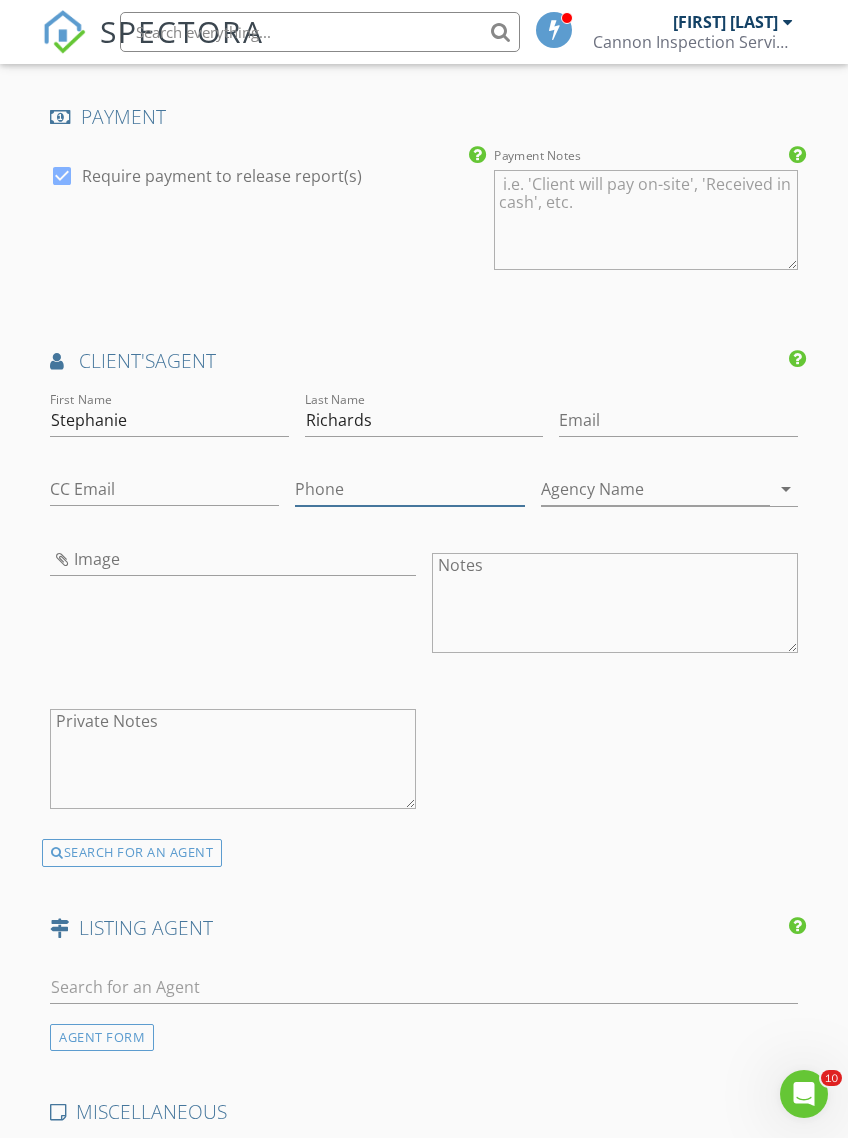 click on "Phone" at bounding box center [409, 489] 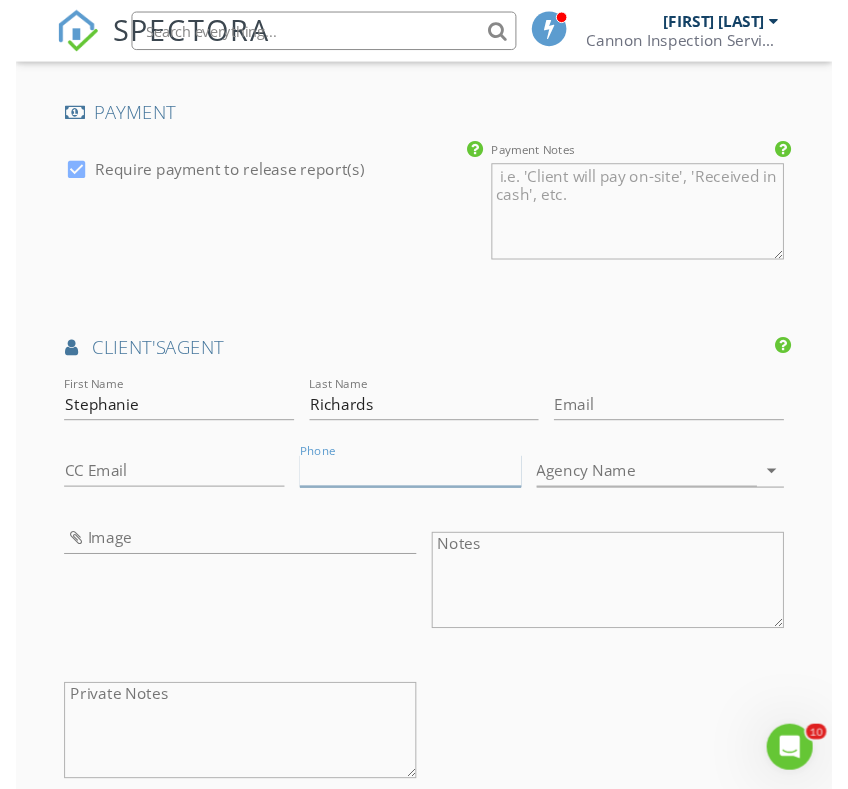 scroll, scrollTop: 2183, scrollLeft: 0, axis: vertical 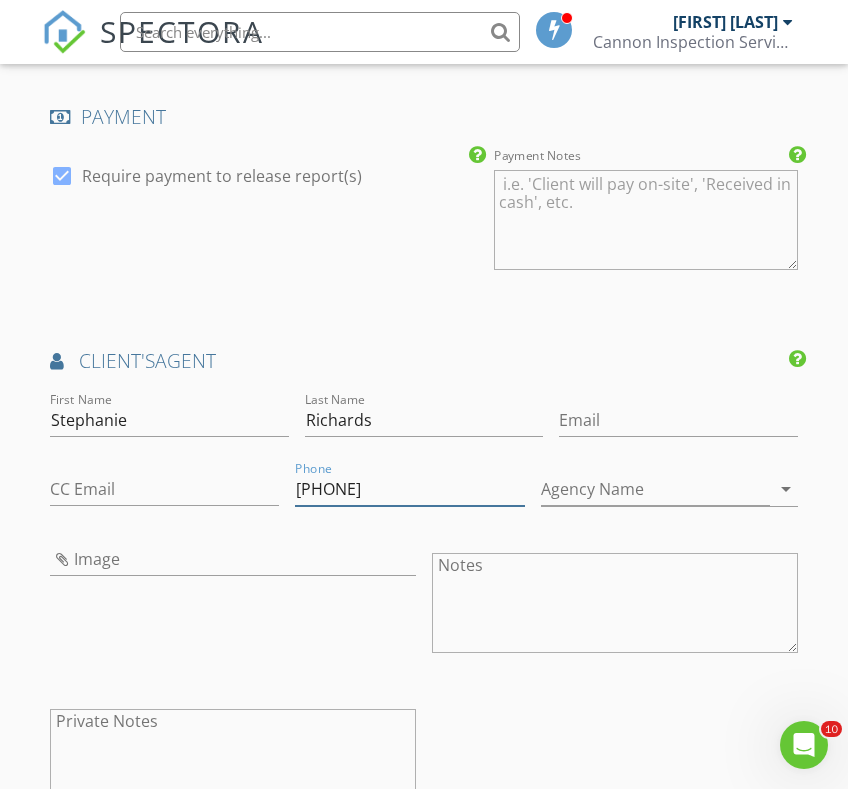 type on "[PHONE]" 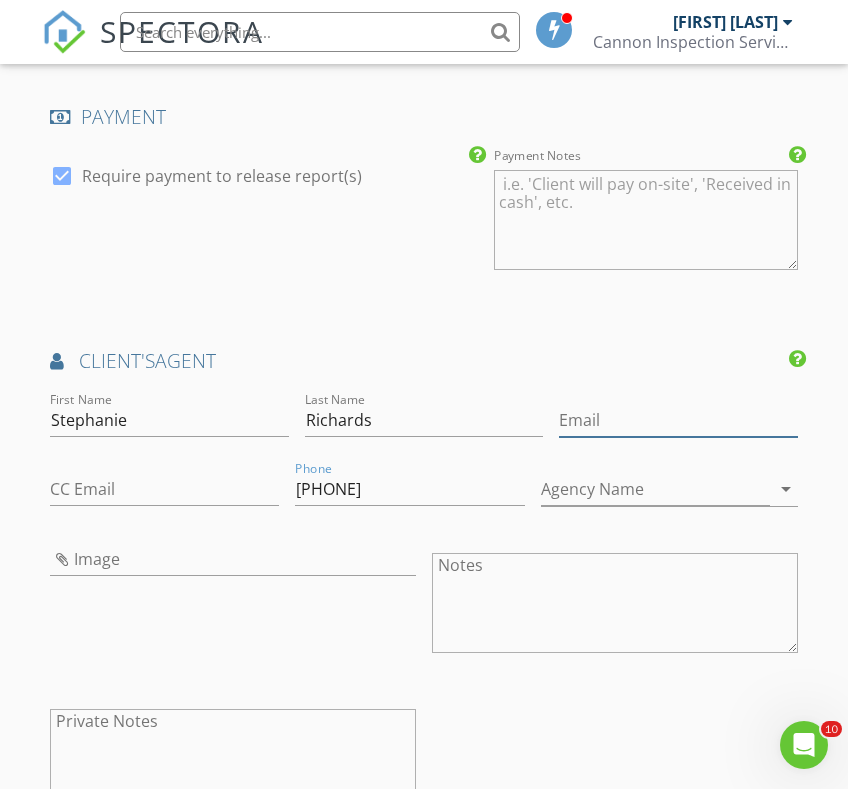click on "Email" at bounding box center (678, 420) 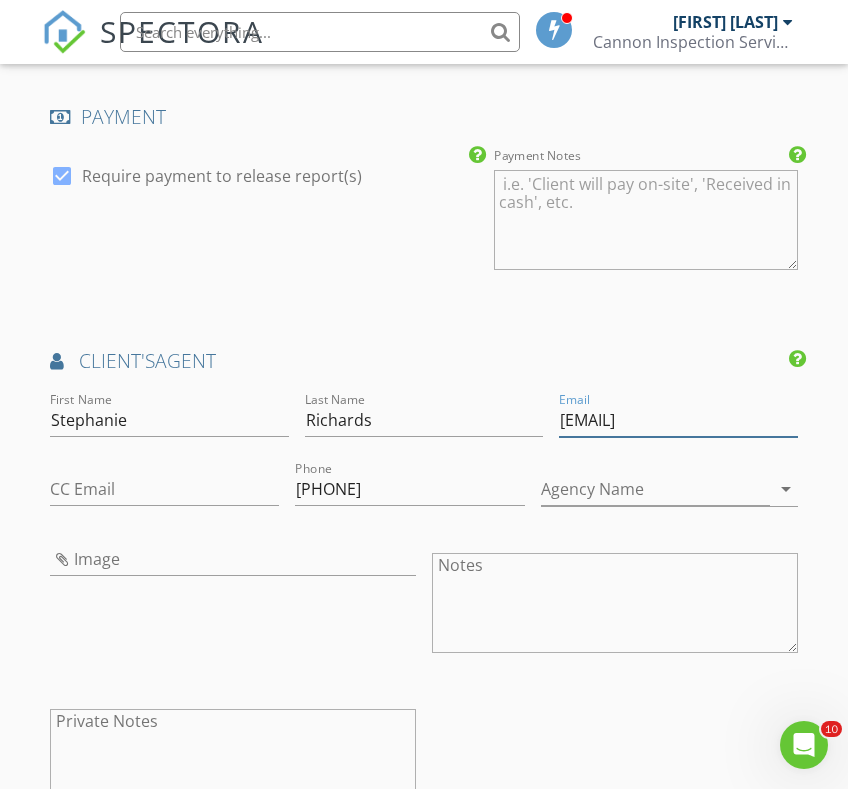 type on "[EMAIL]" 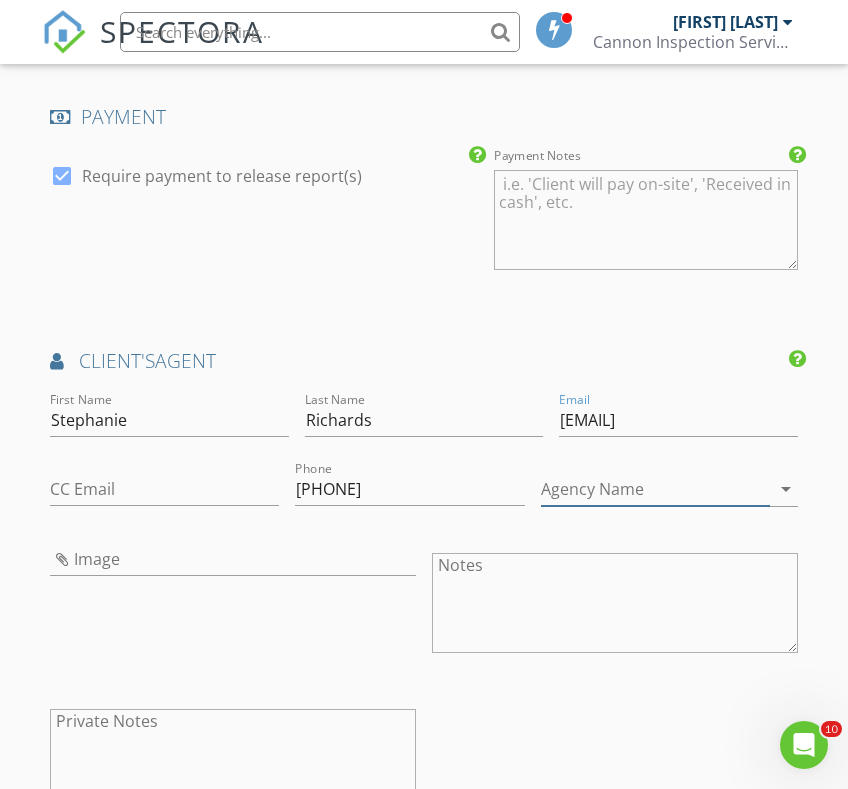 click on "Agency Name" at bounding box center (655, 489) 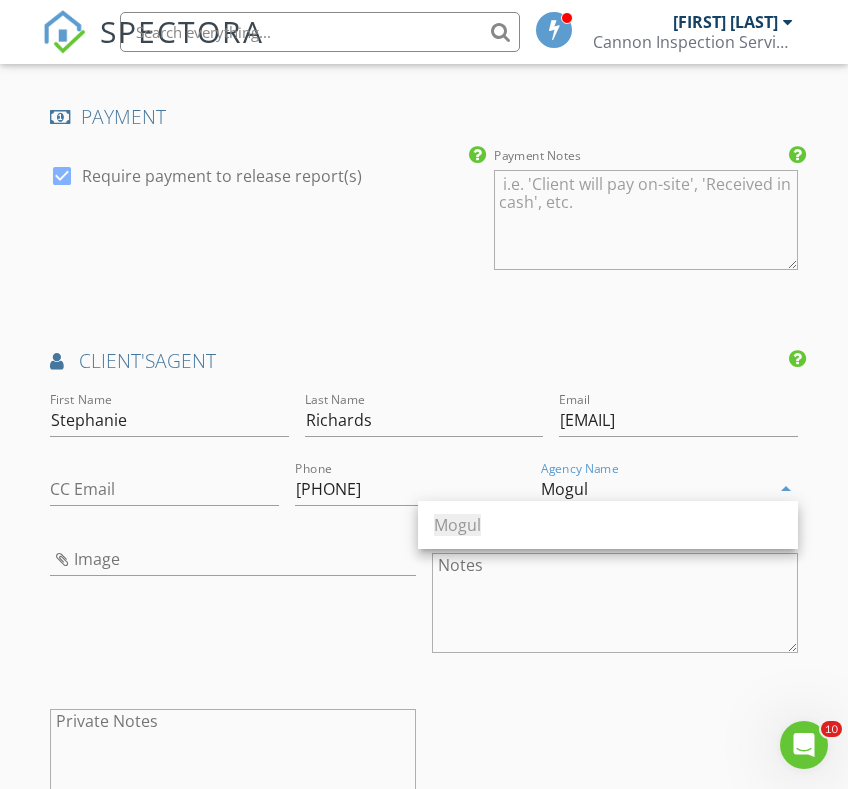 click on "Mogul" at bounding box center [608, 525] 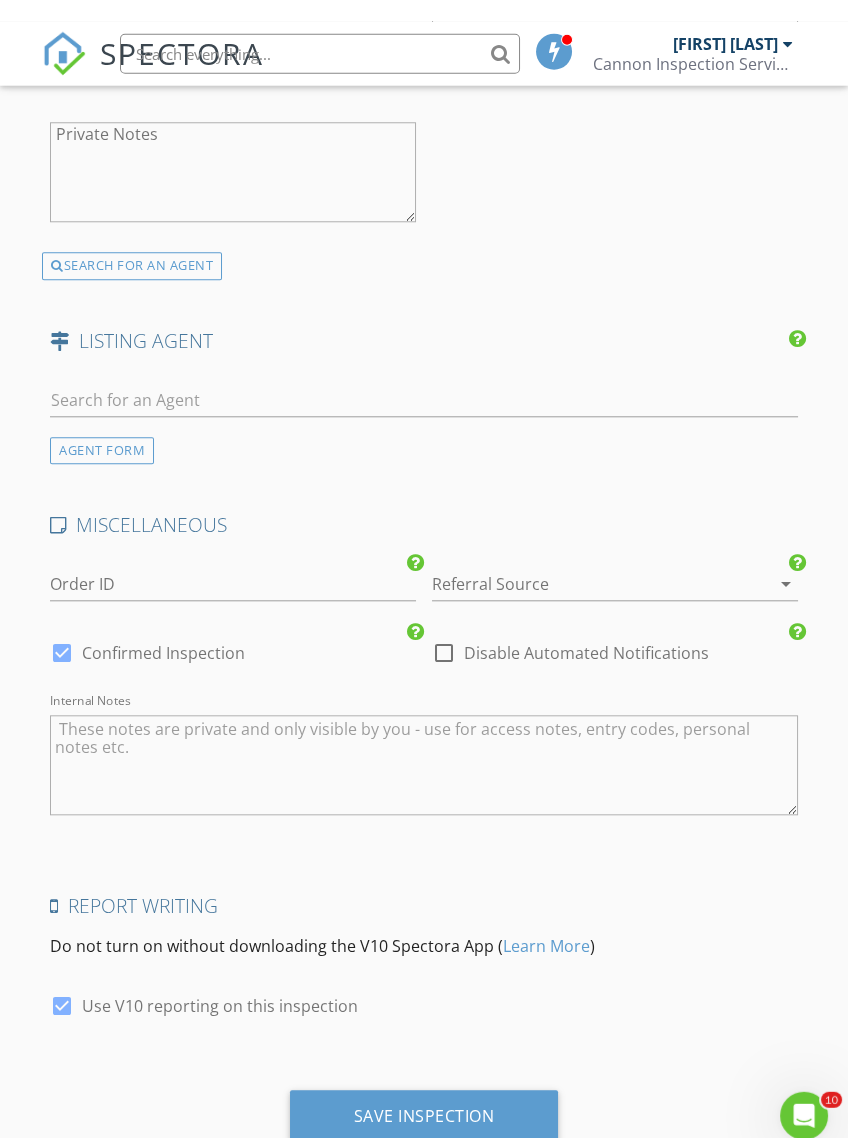 scroll, scrollTop: 2792, scrollLeft: 0, axis: vertical 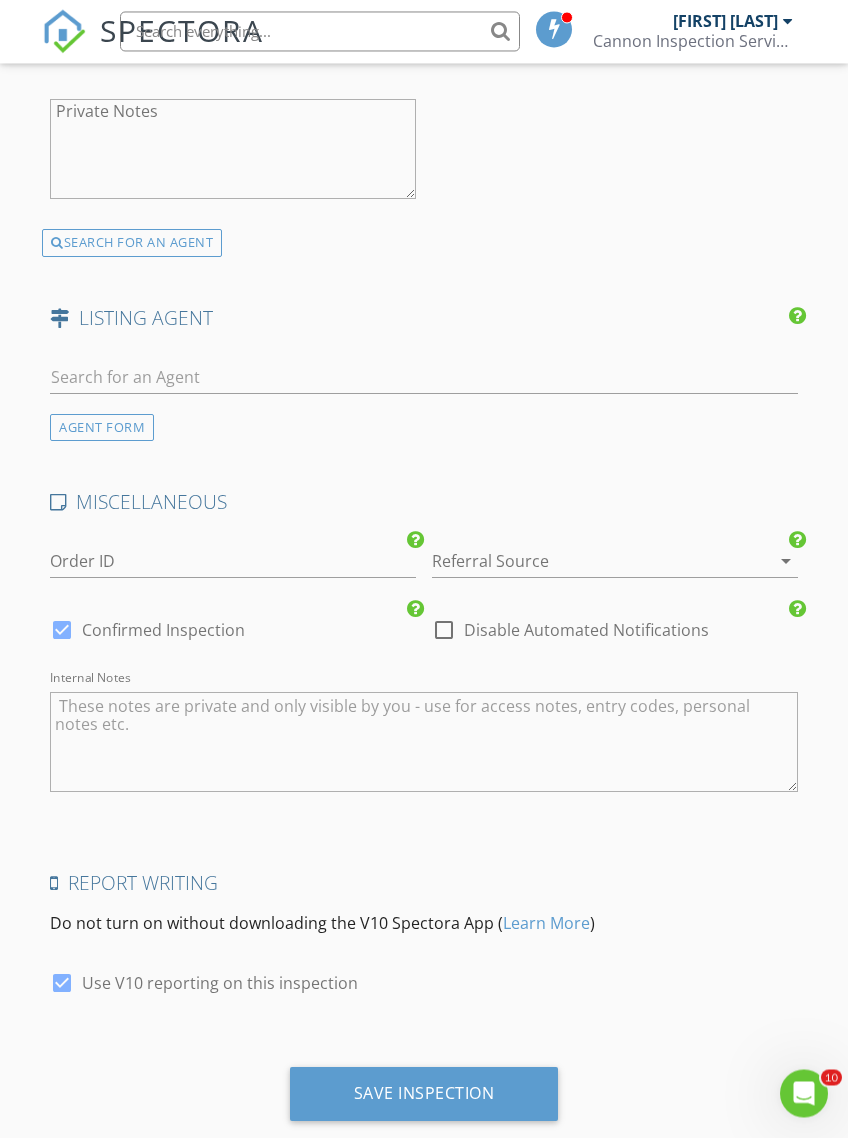 type on "Mogul" 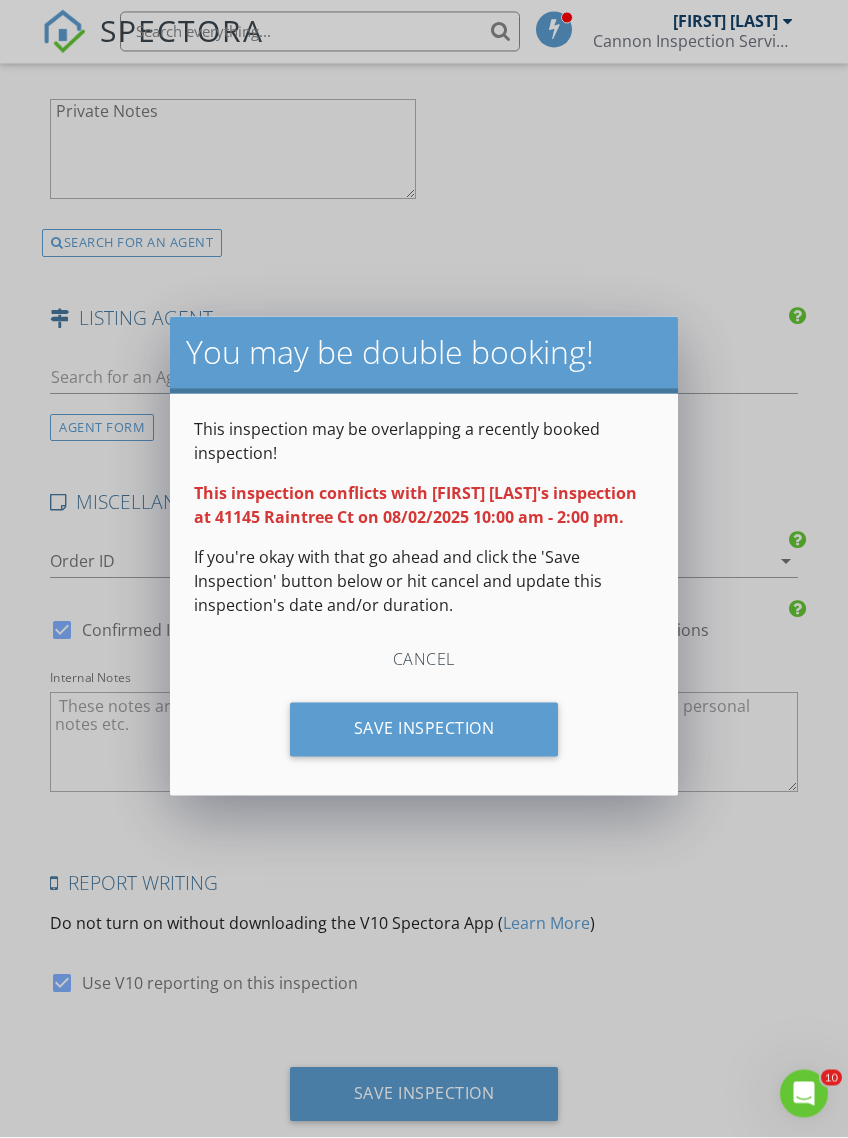 click on "Save Inspection" at bounding box center [424, 730] 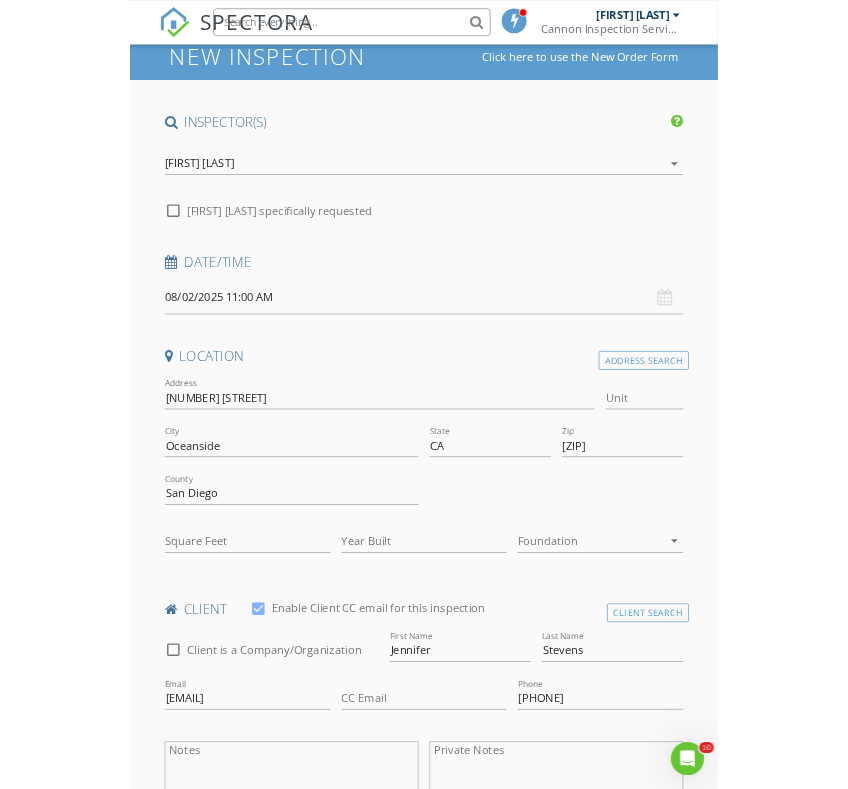 scroll, scrollTop: 109, scrollLeft: 0, axis: vertical 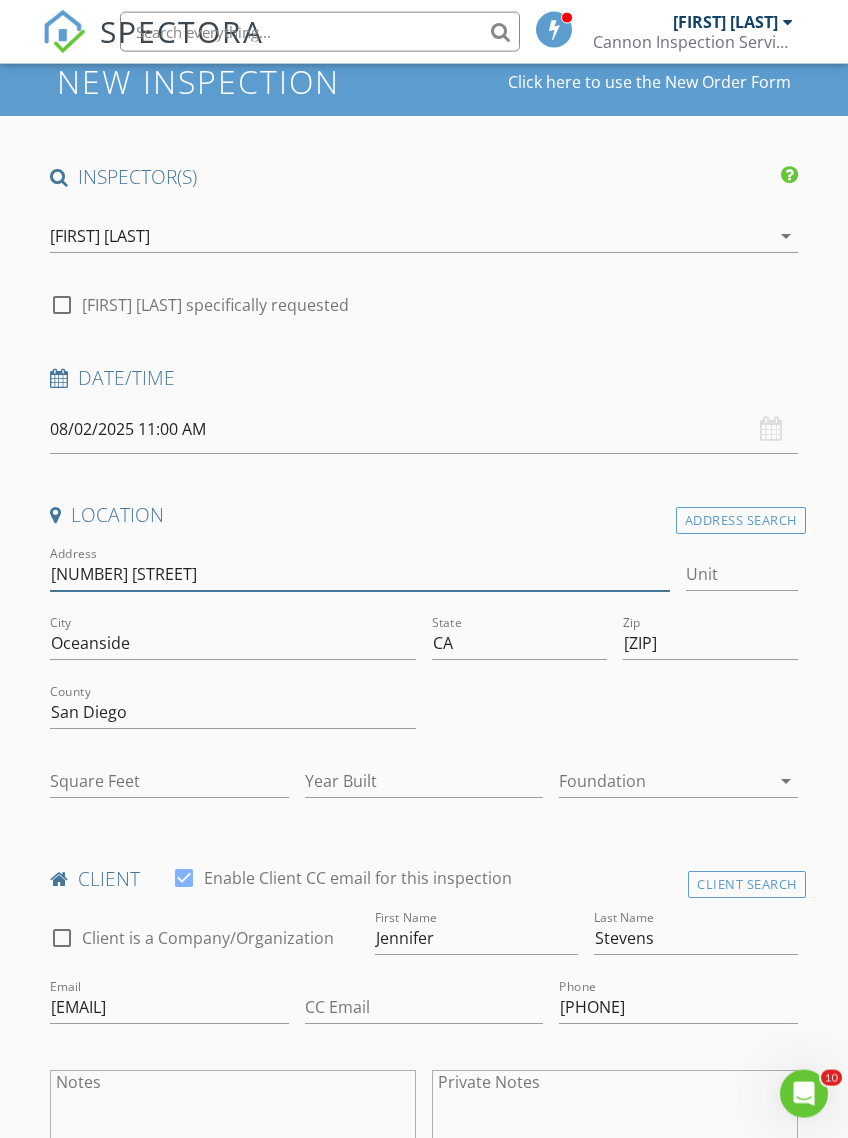 click on "[NUMBER] [STREET]" at bounding box center [360, 574] 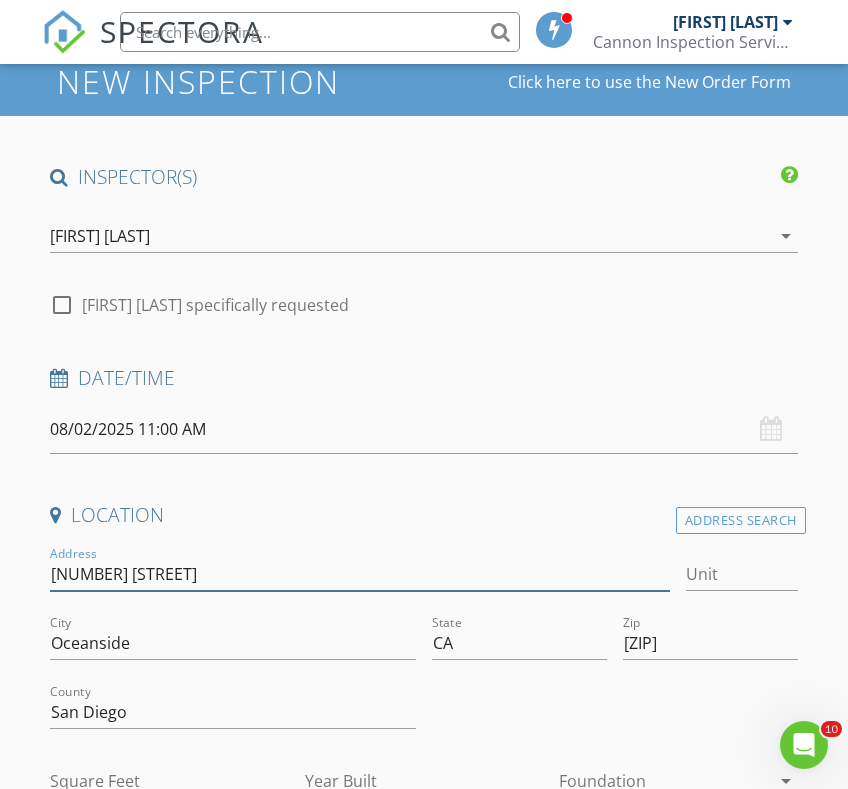 scroll, scrollTop: 110, scrollLeft: 0, axis: vertical 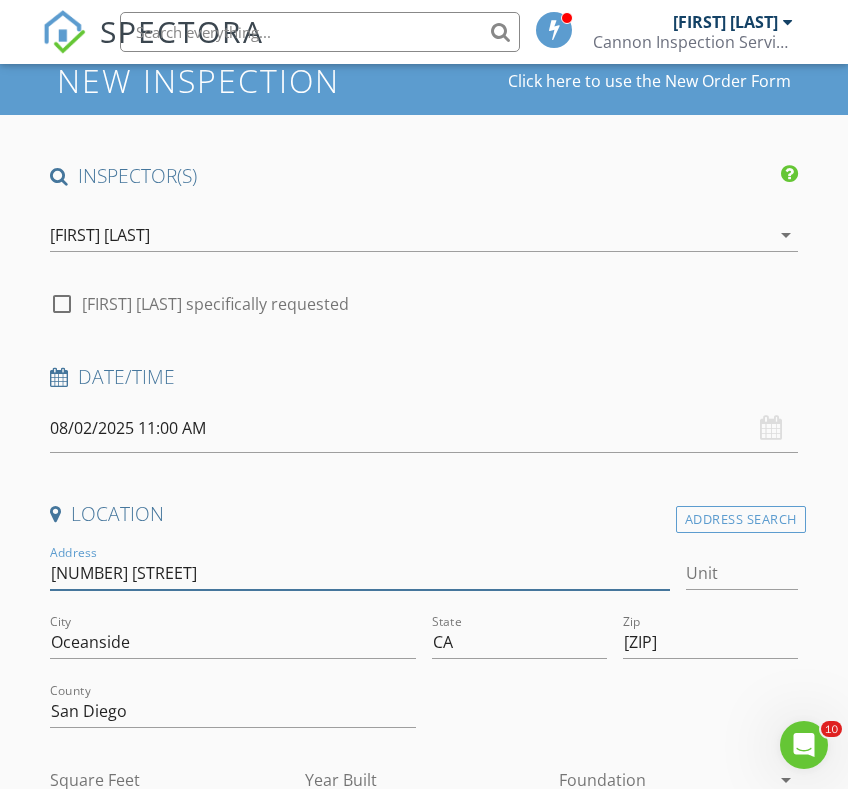 type on "[NUMBER] [STREET]." 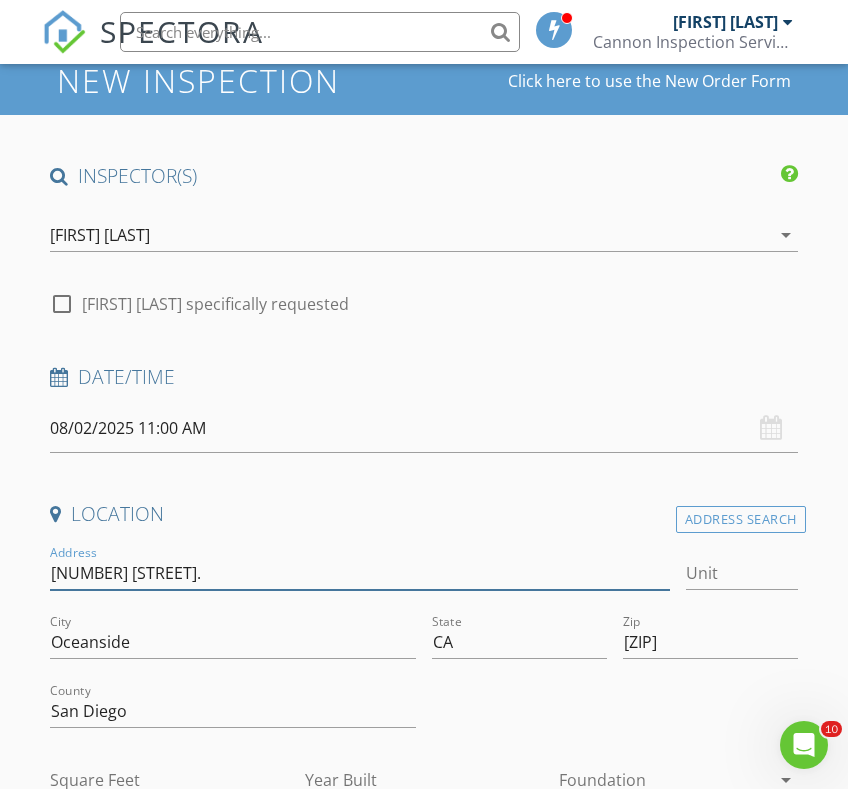 type on "1017" 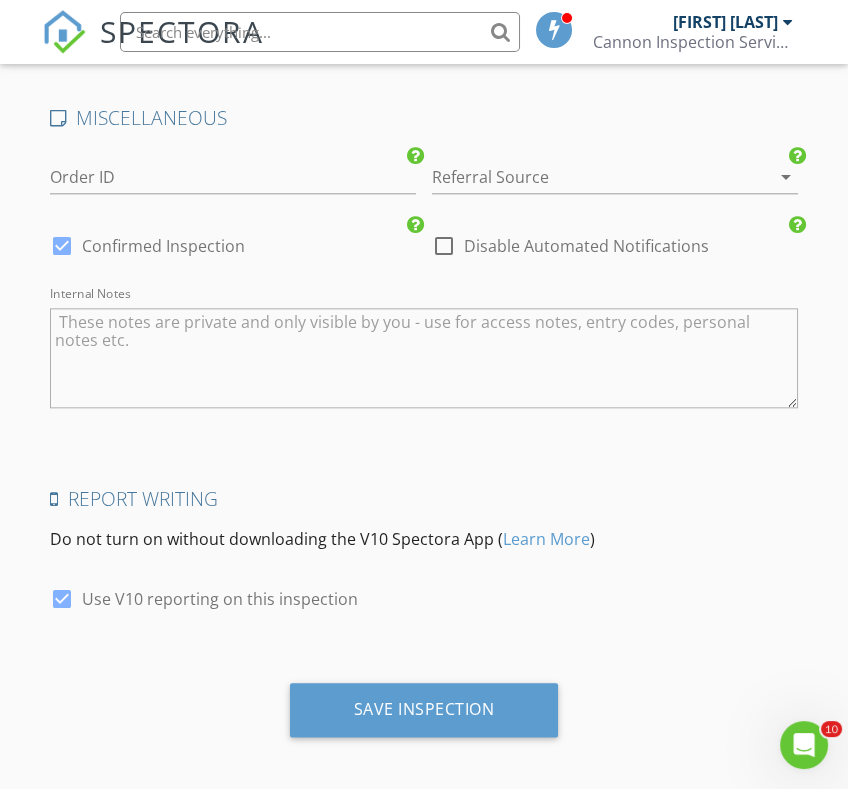 type on "[NUMBER] [STREET]." 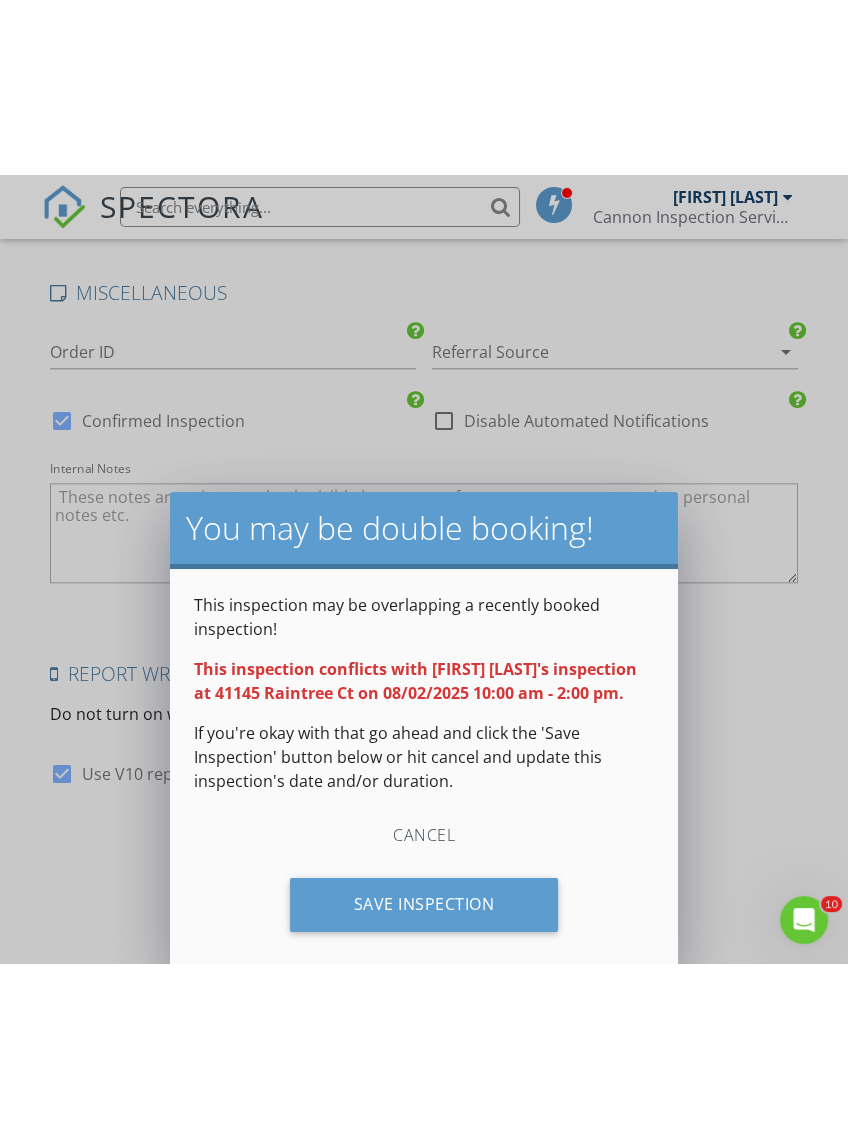 scroll, scrollTop: 2966, scrollLeft: 0, axis: vertical 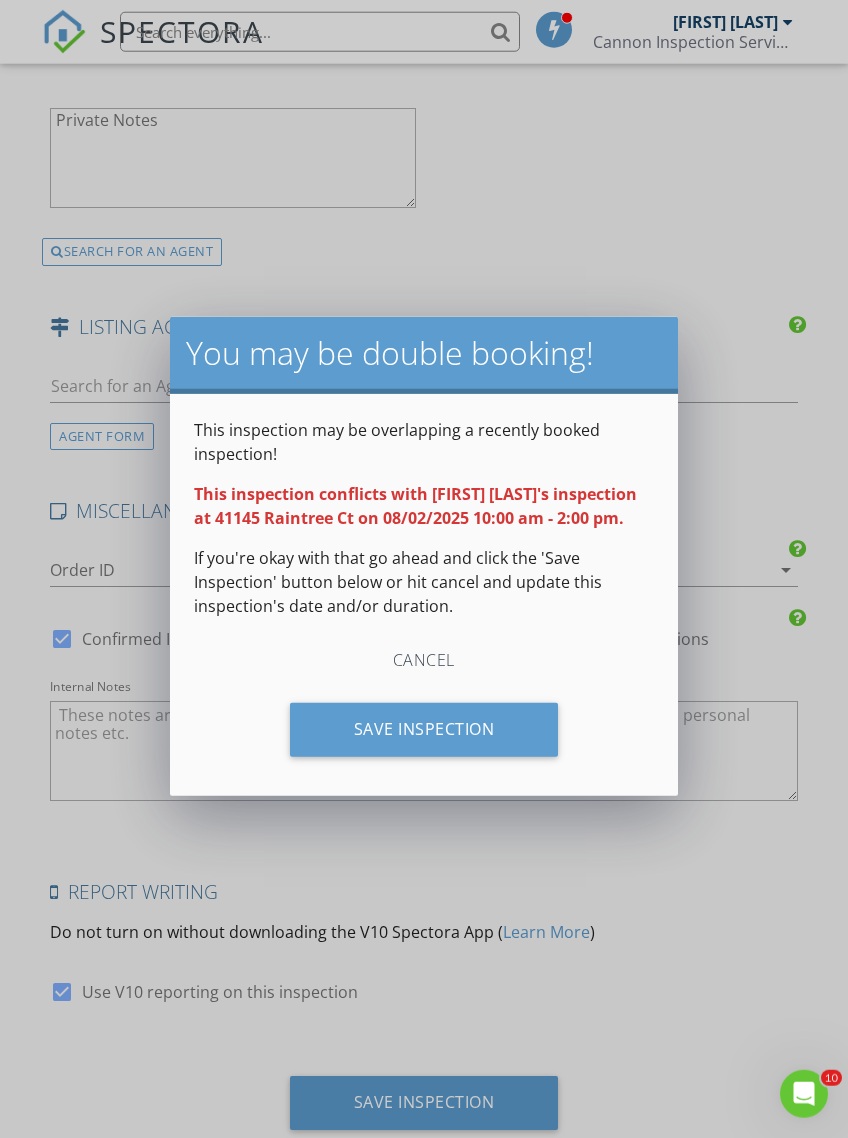 click on "Save Inspection" at bounding box center [424, 730] 